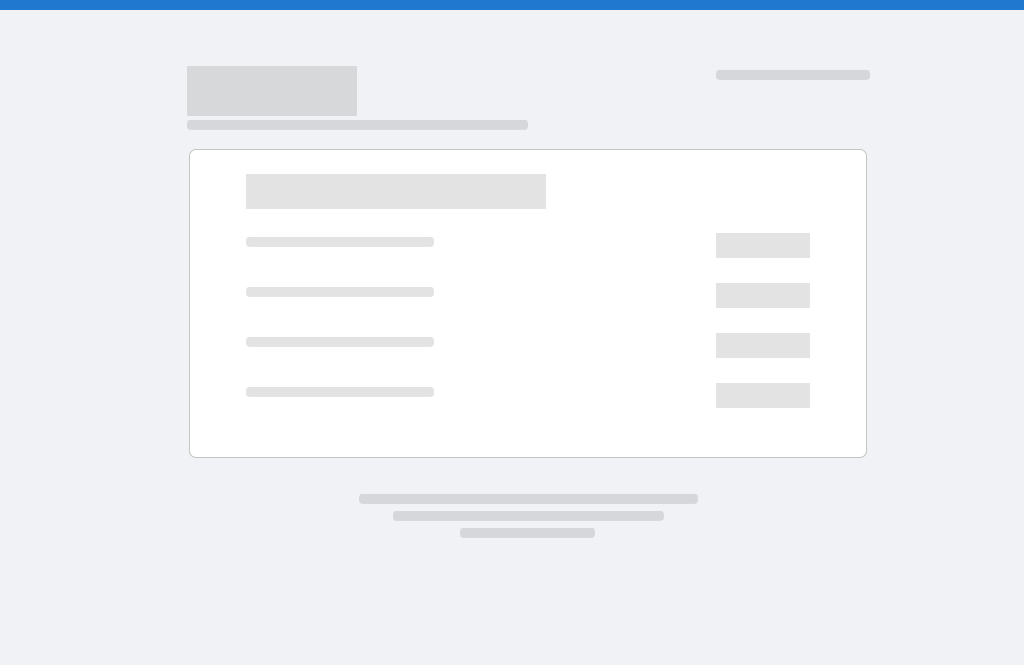 scroll, scrollTop: 0, scrollLeft: 0, axis: both 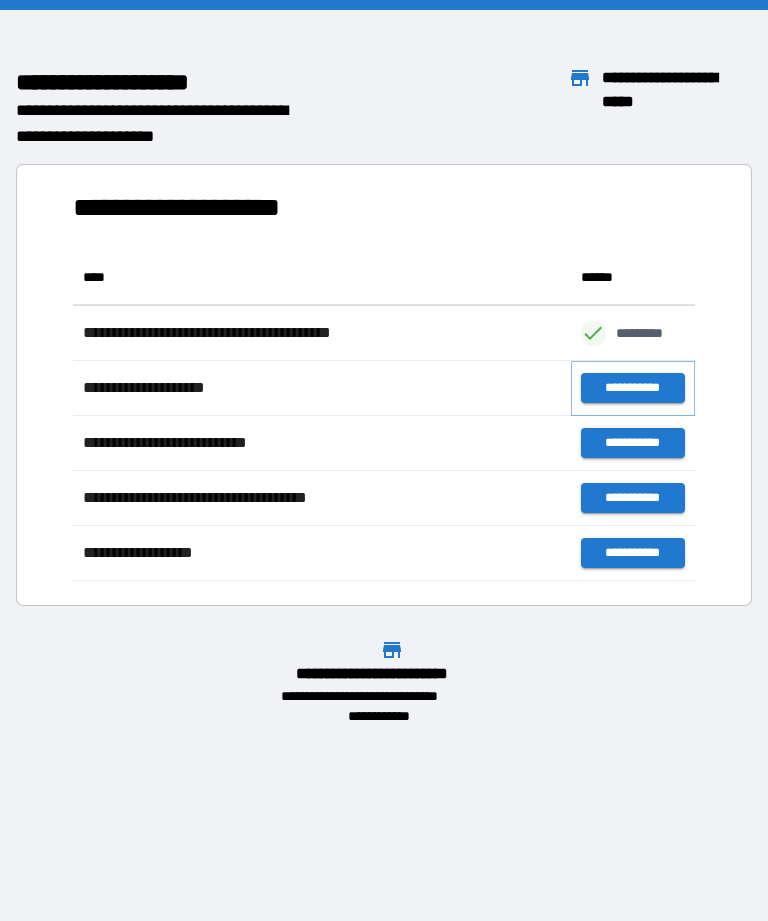 click on "**********" at bounding box center [633, 388] 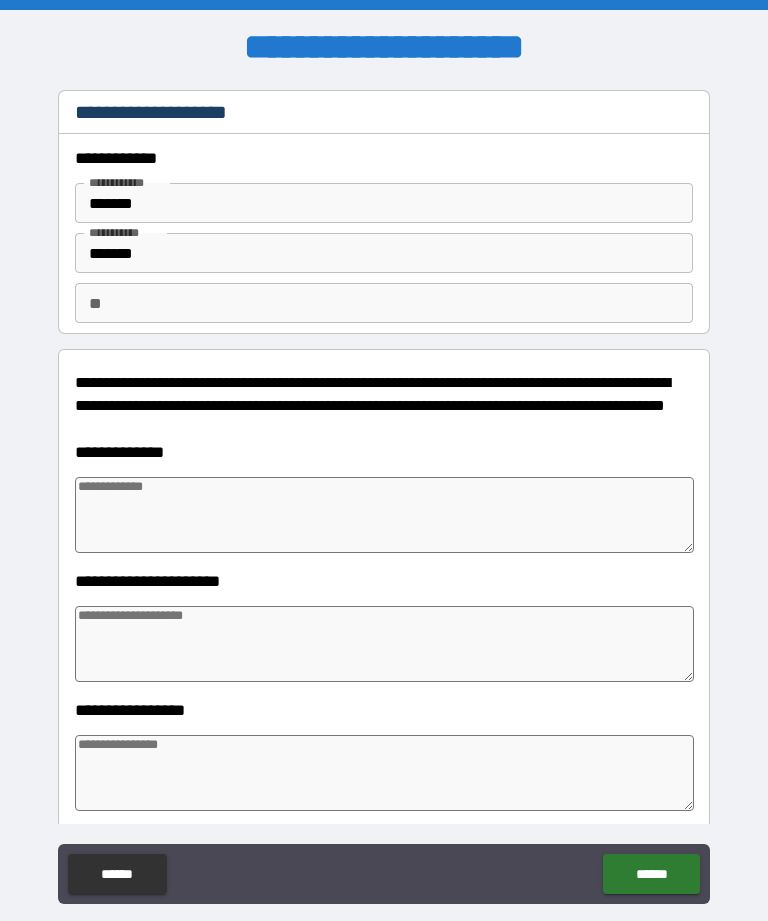 type on "*" 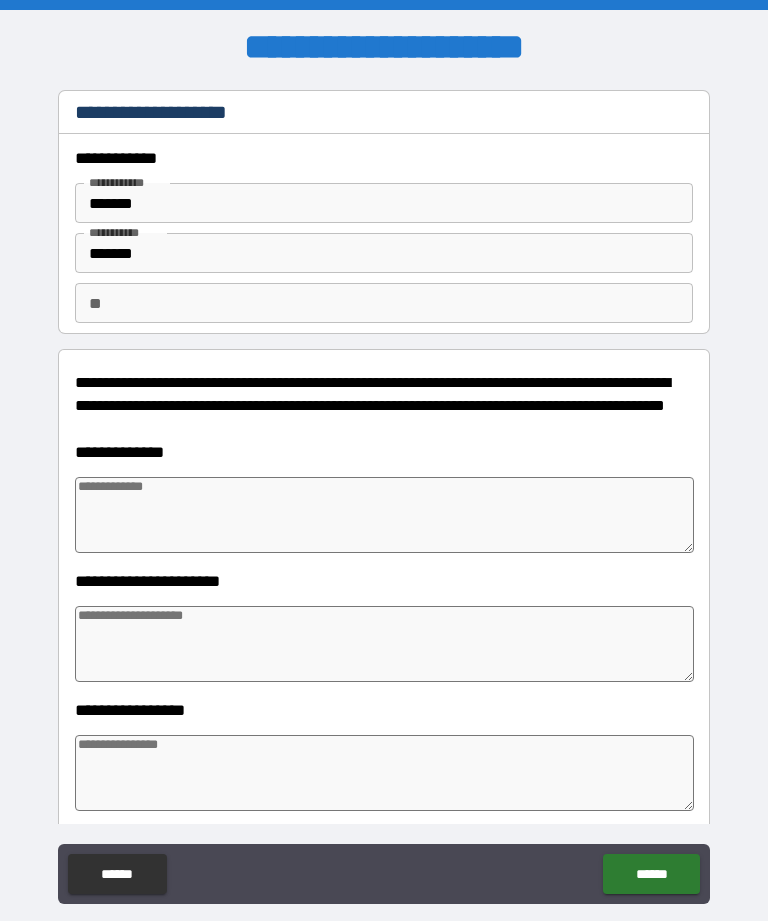 type on "*" 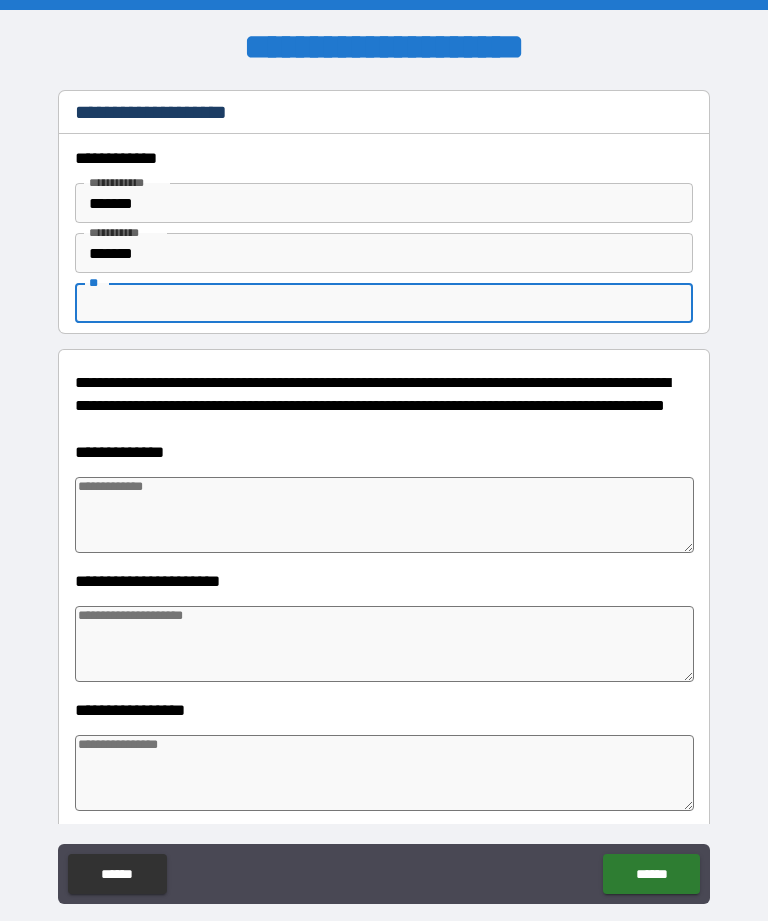 click on "**" at bounding box center [384, 303] 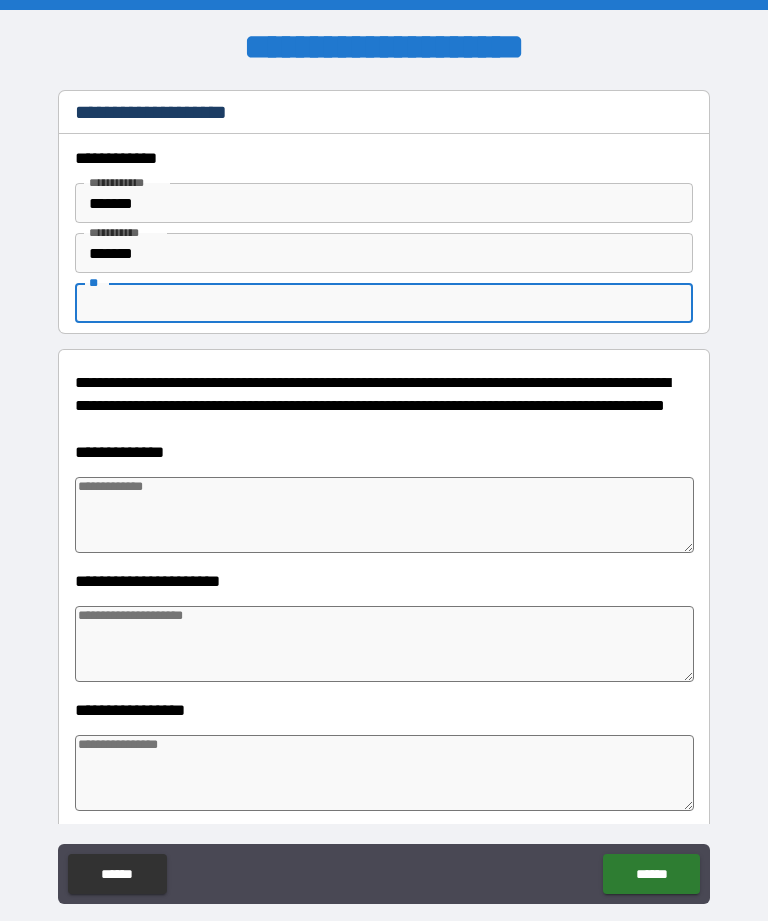 type on "*" 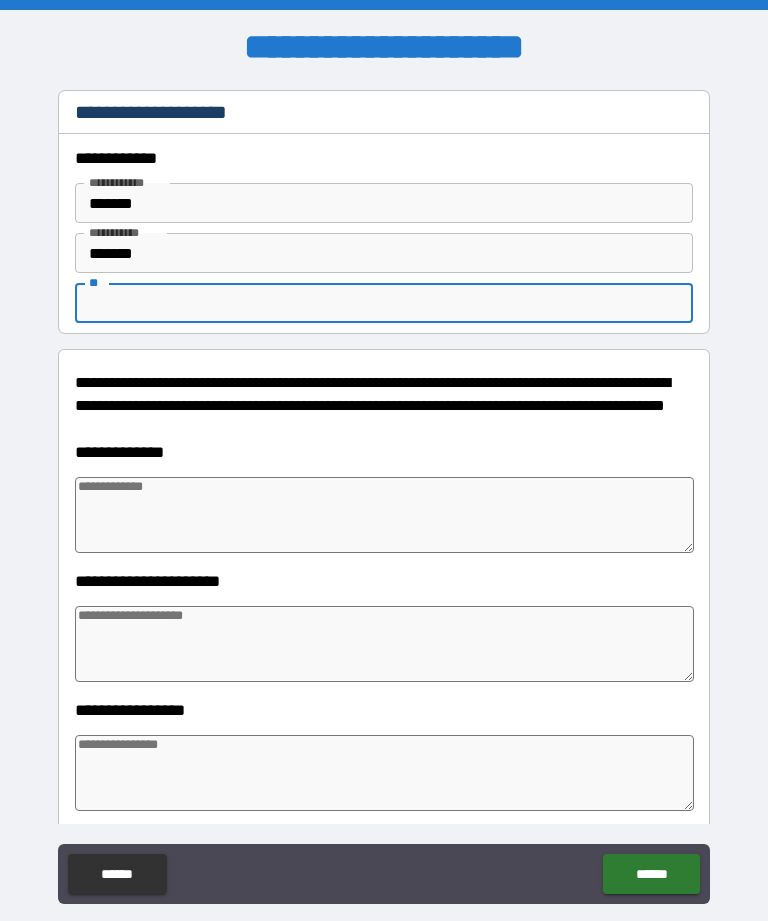 type on "*" 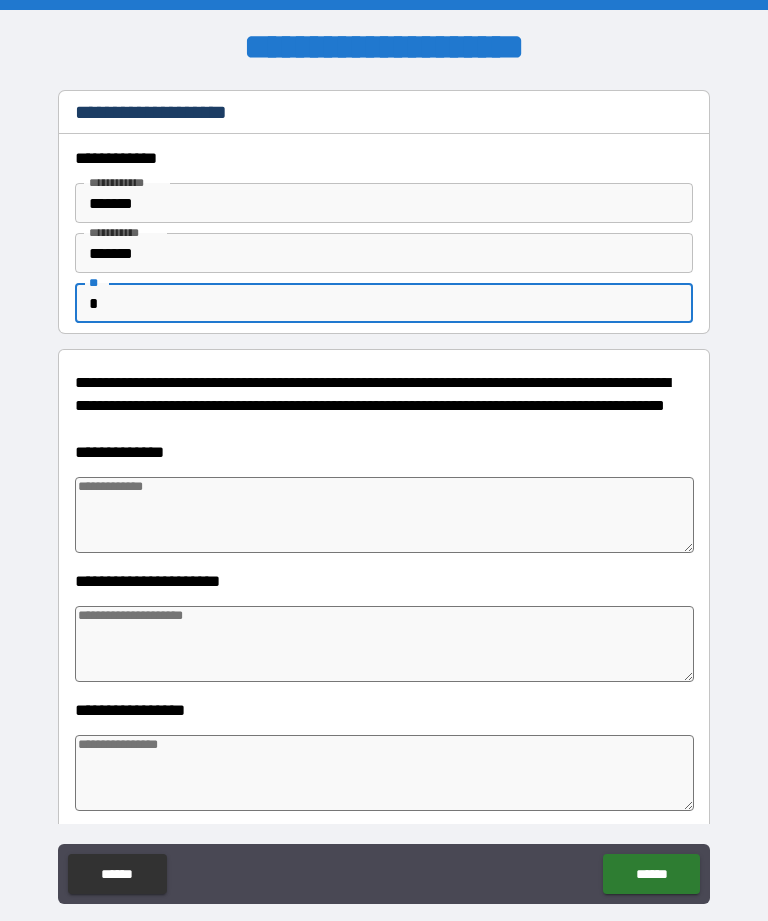 type on "*" 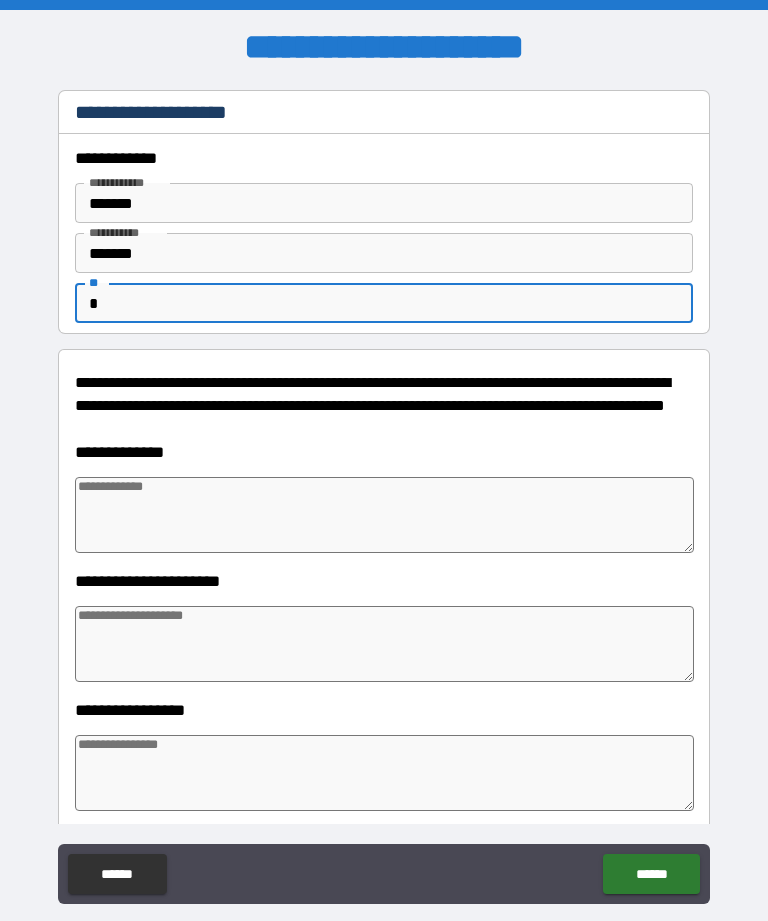 type on "**" 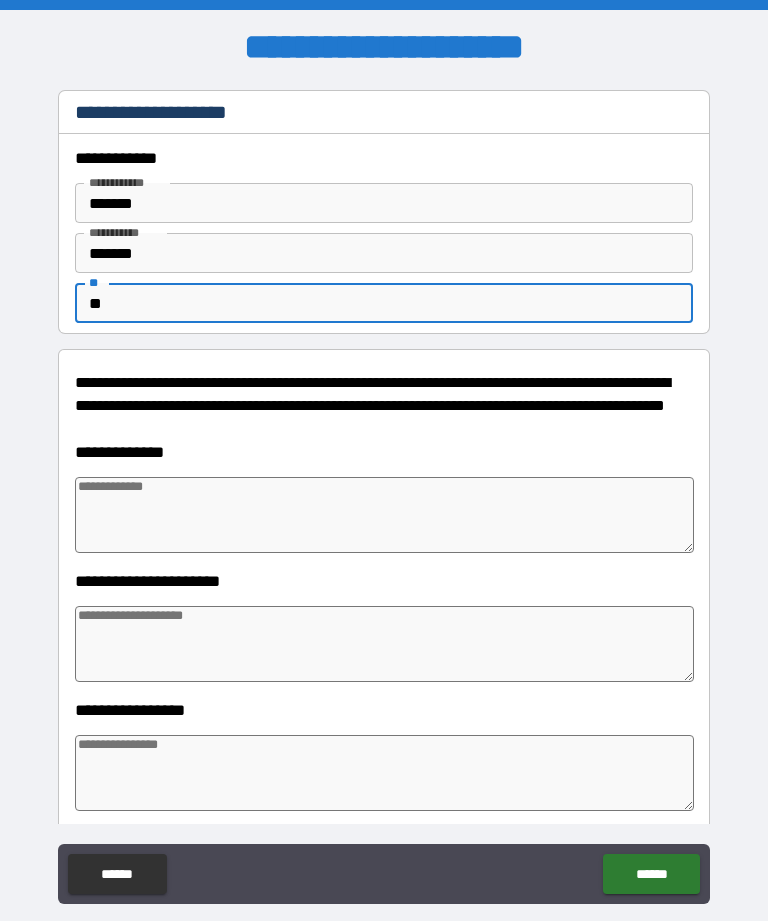 type on "*" 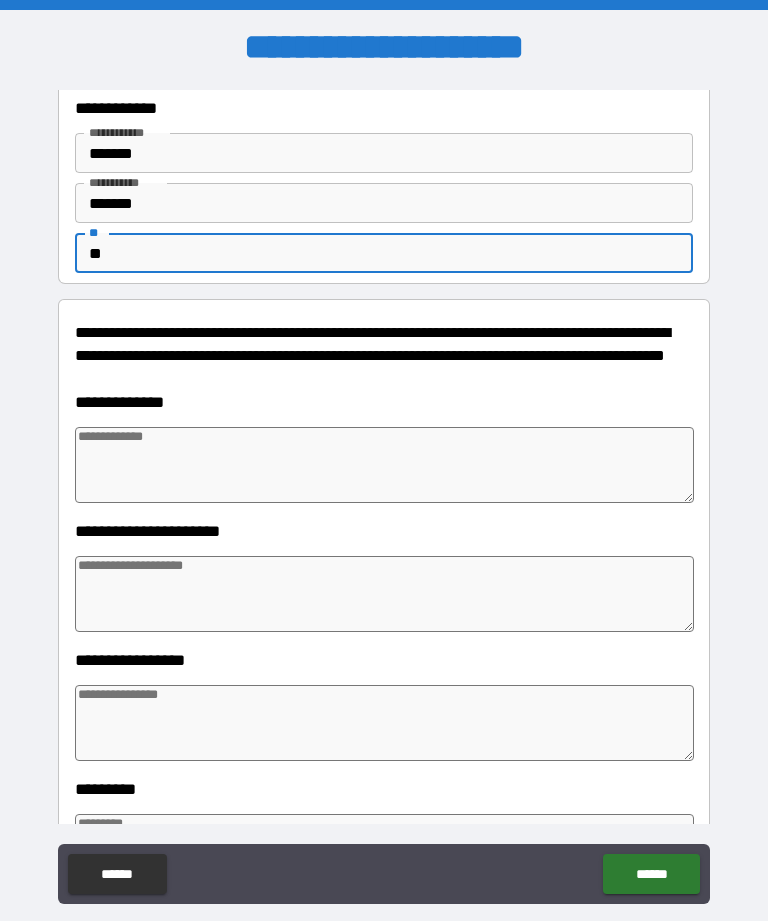 scroll, scrollTop: 49, scrollLeft: 0, axis: vertical 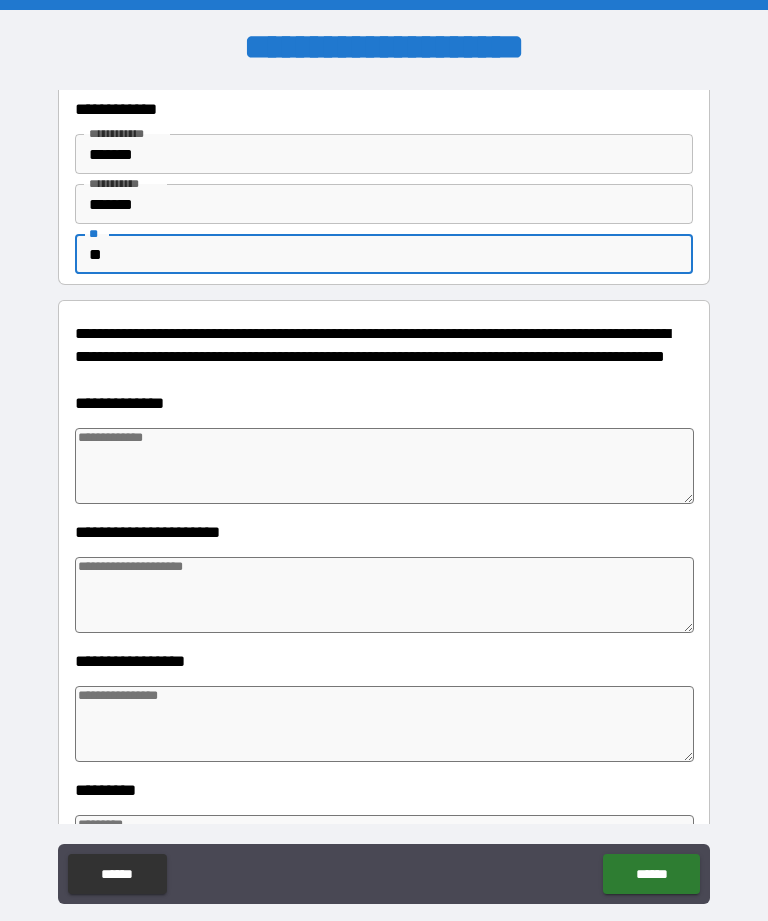 type on "**" 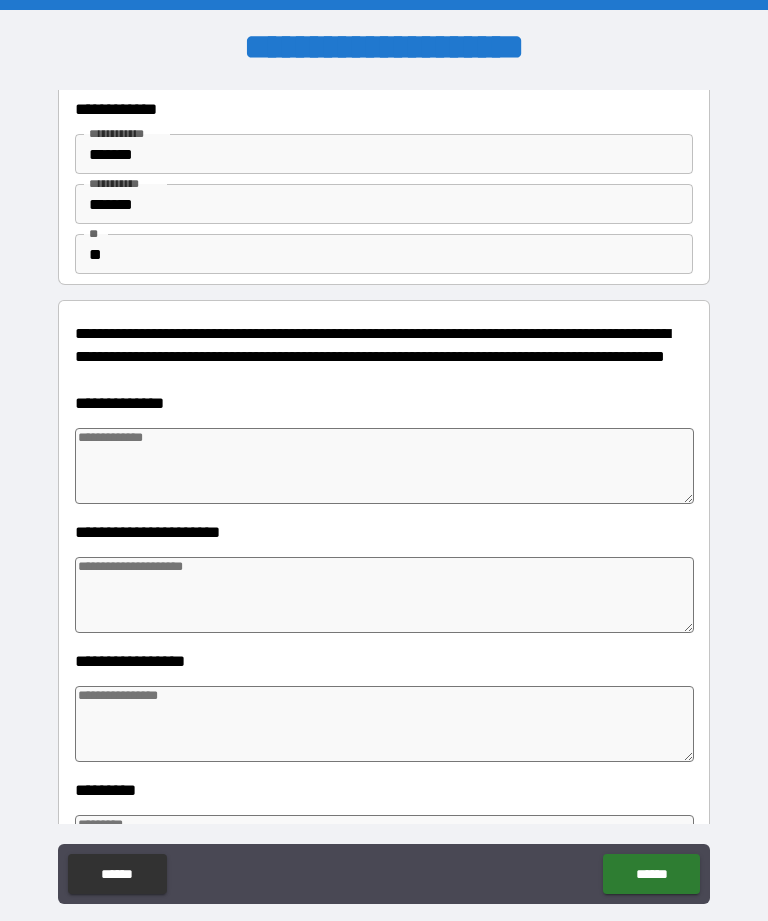 type on "*" 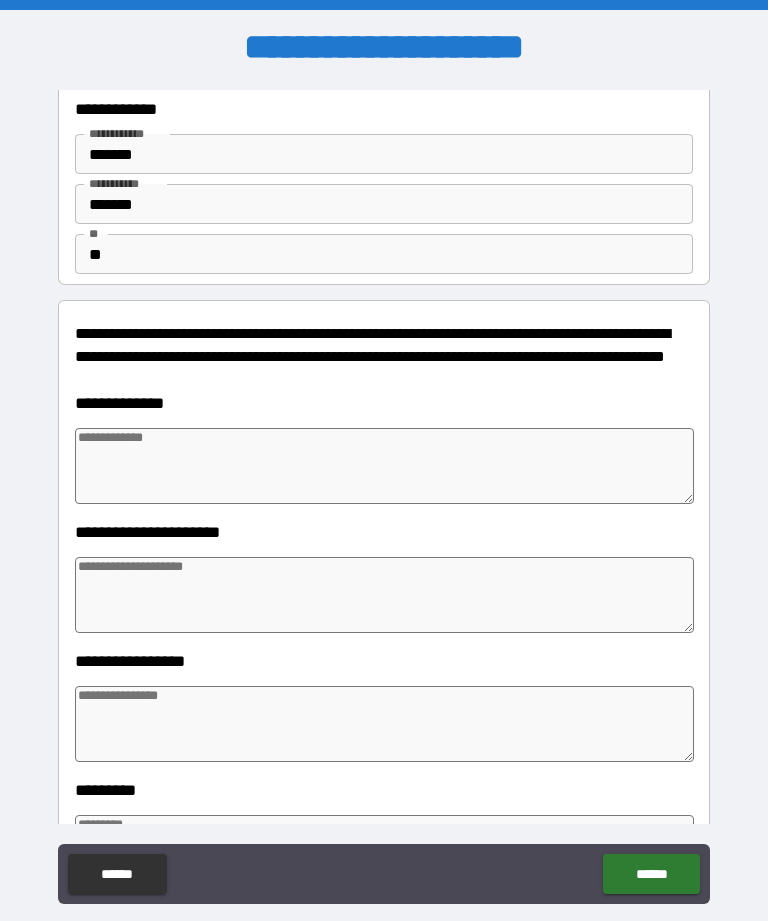 type on "*" 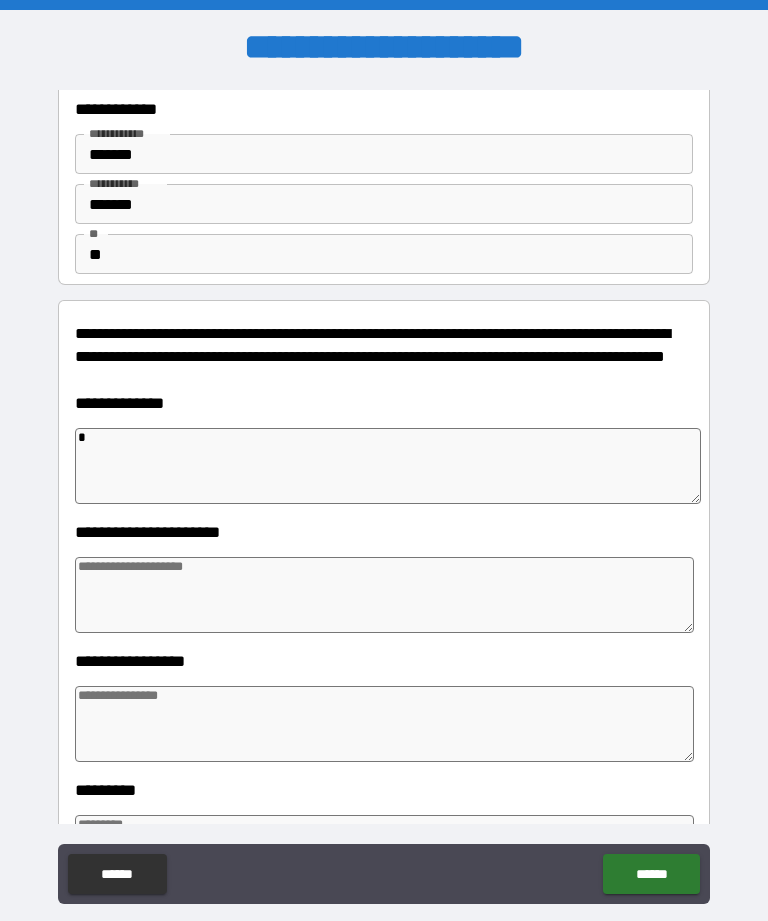 type on "*" 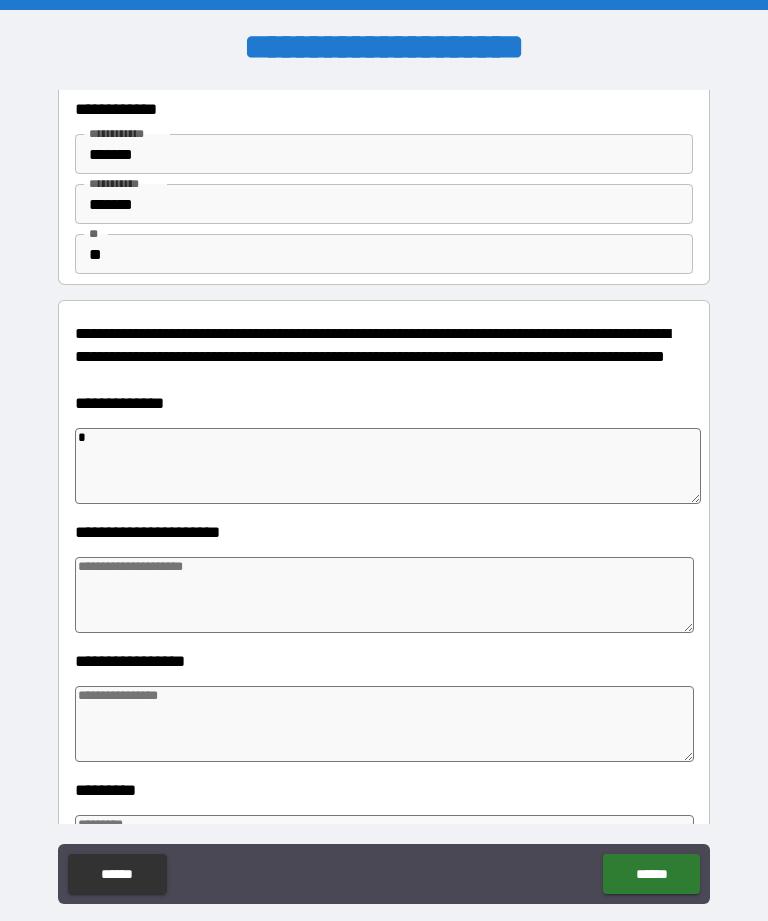 type on "*" 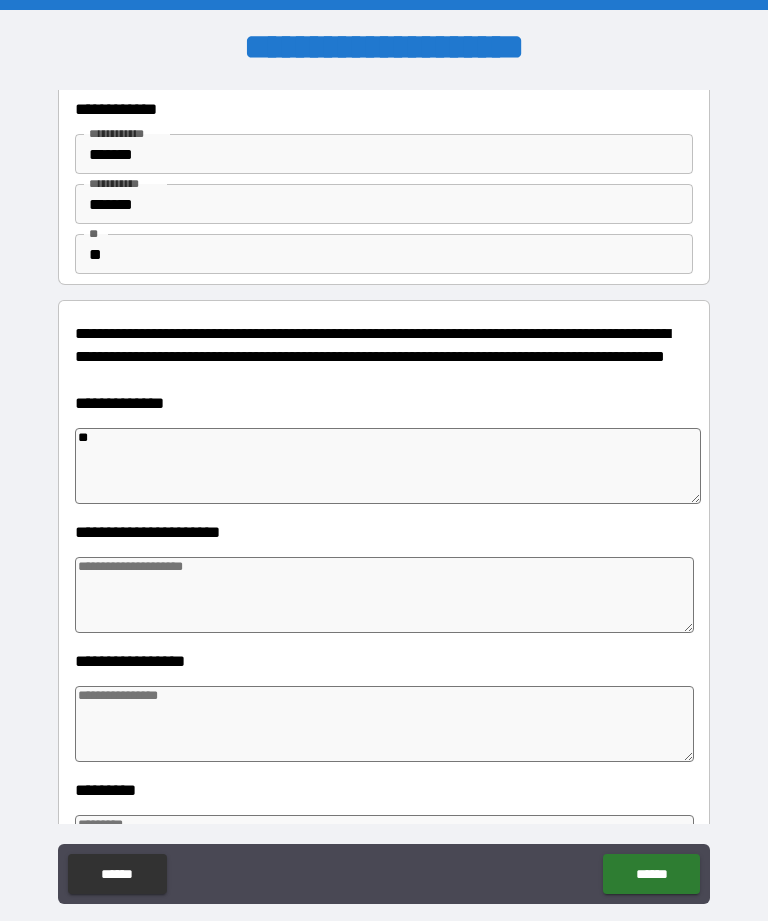 type on "*" 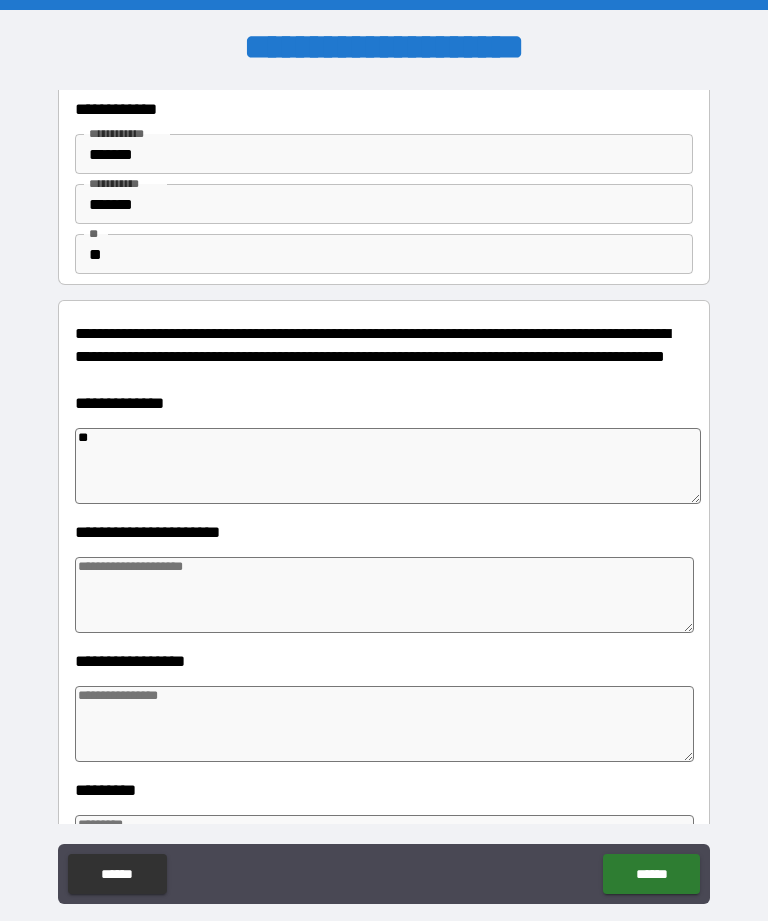 type on "*" 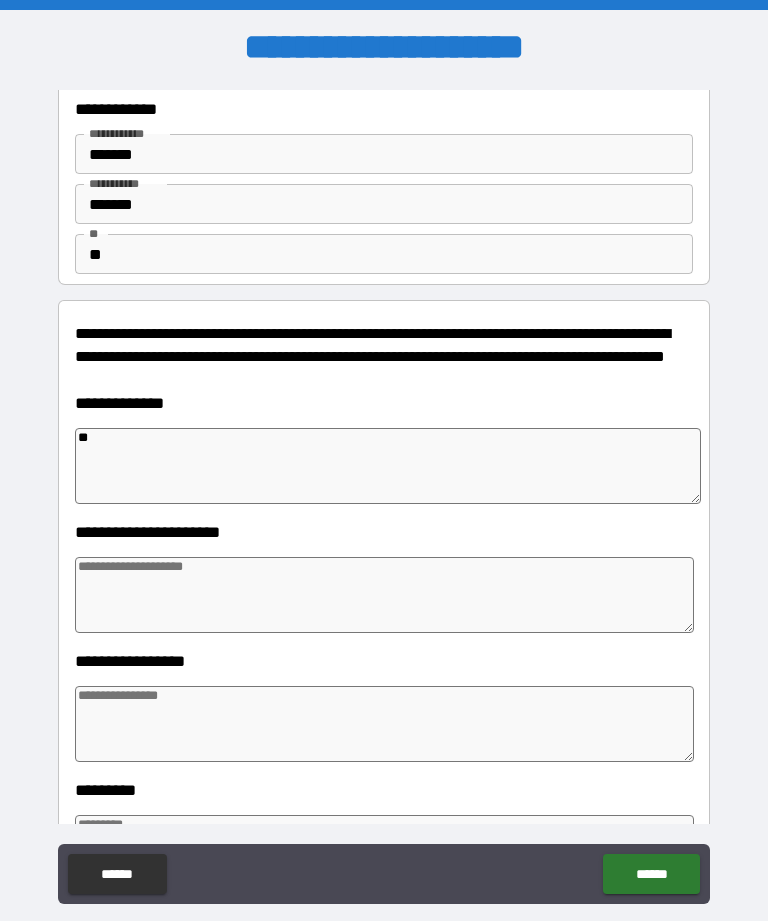 type on "*" 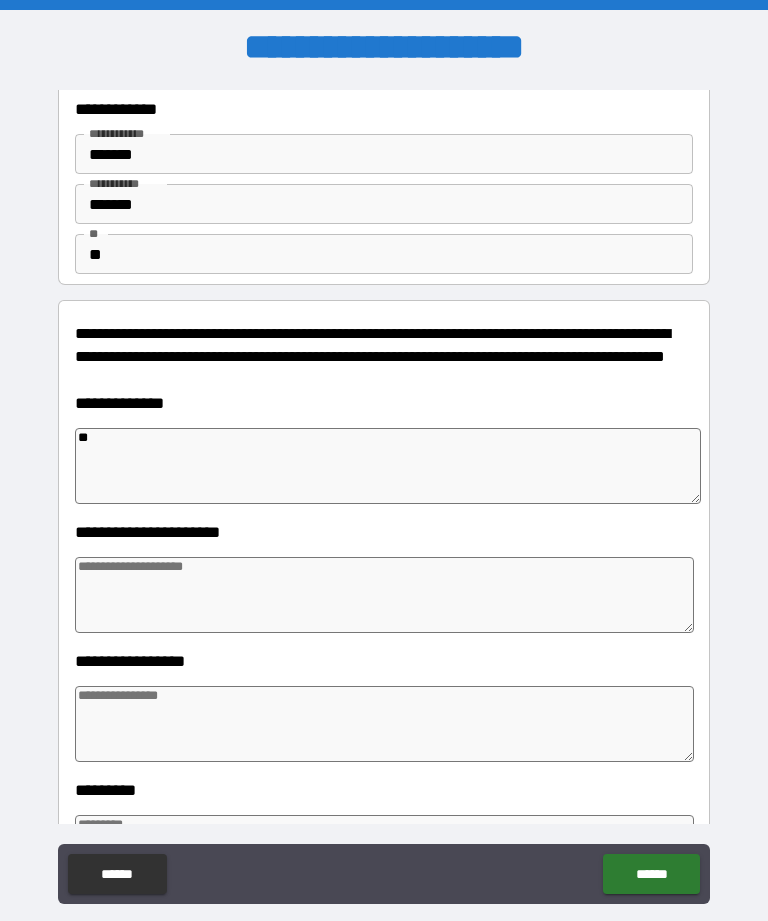type on "***" 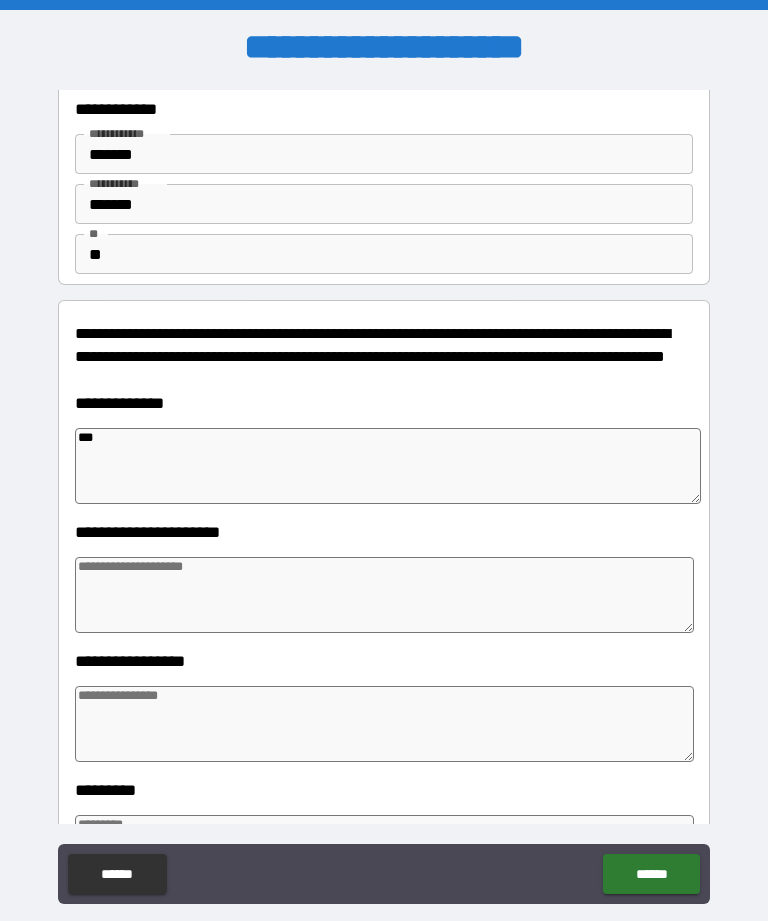 type on "*" 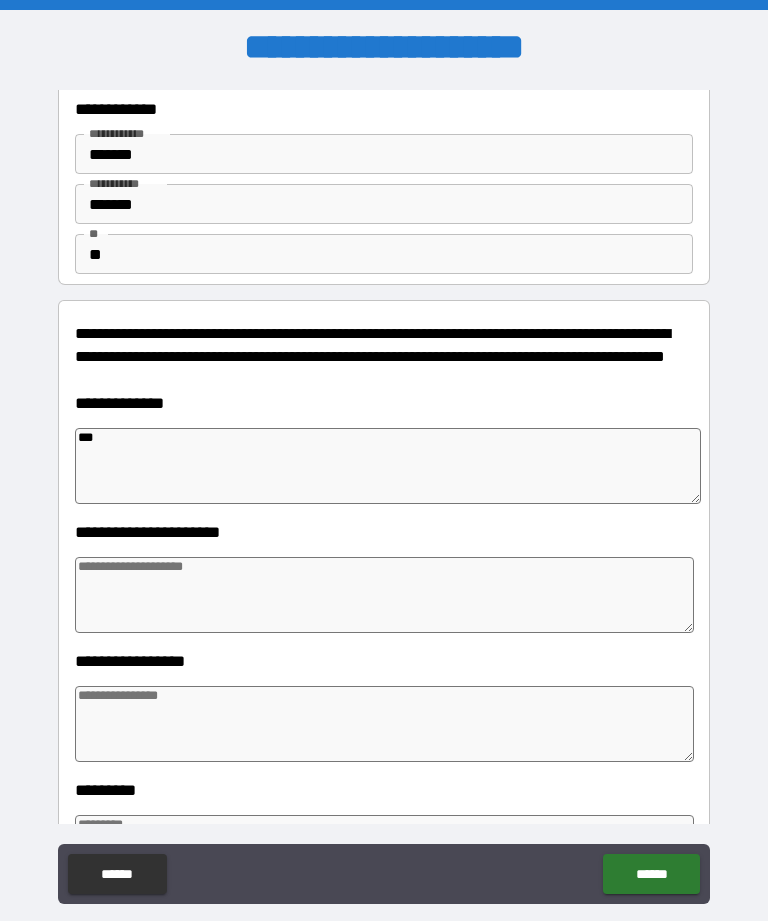type on "*" 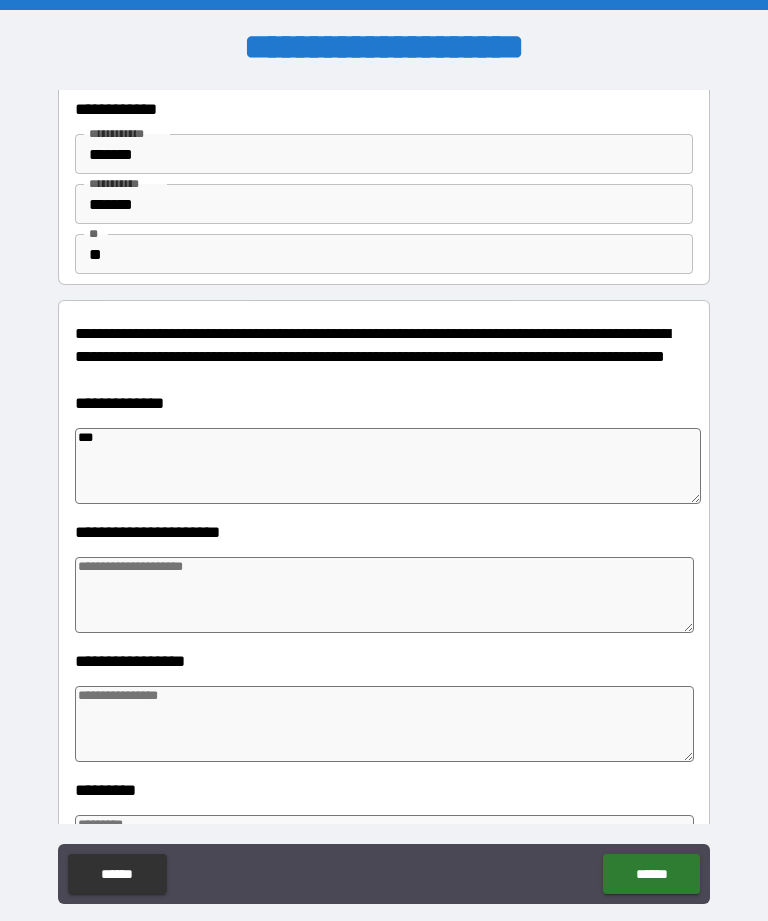 type on "*" 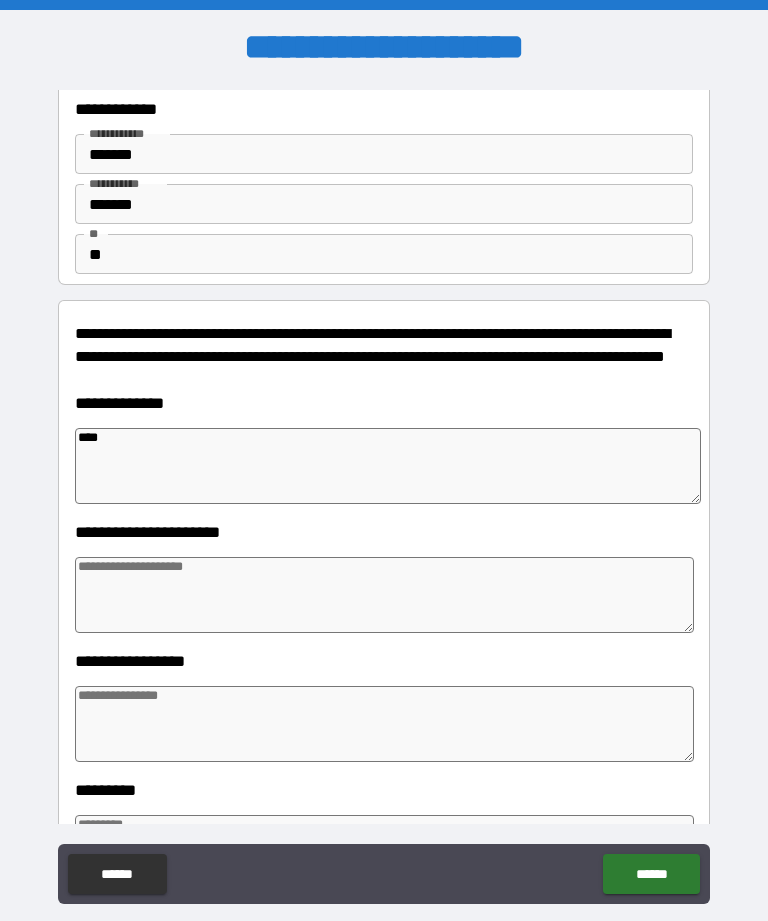 type on "*" 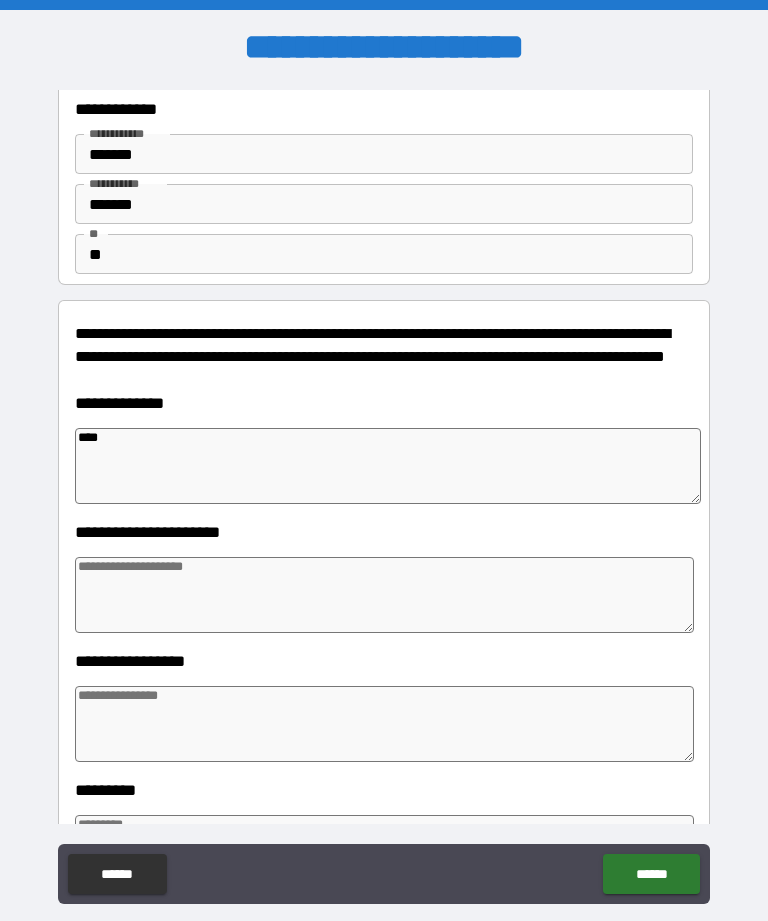 type on "*" 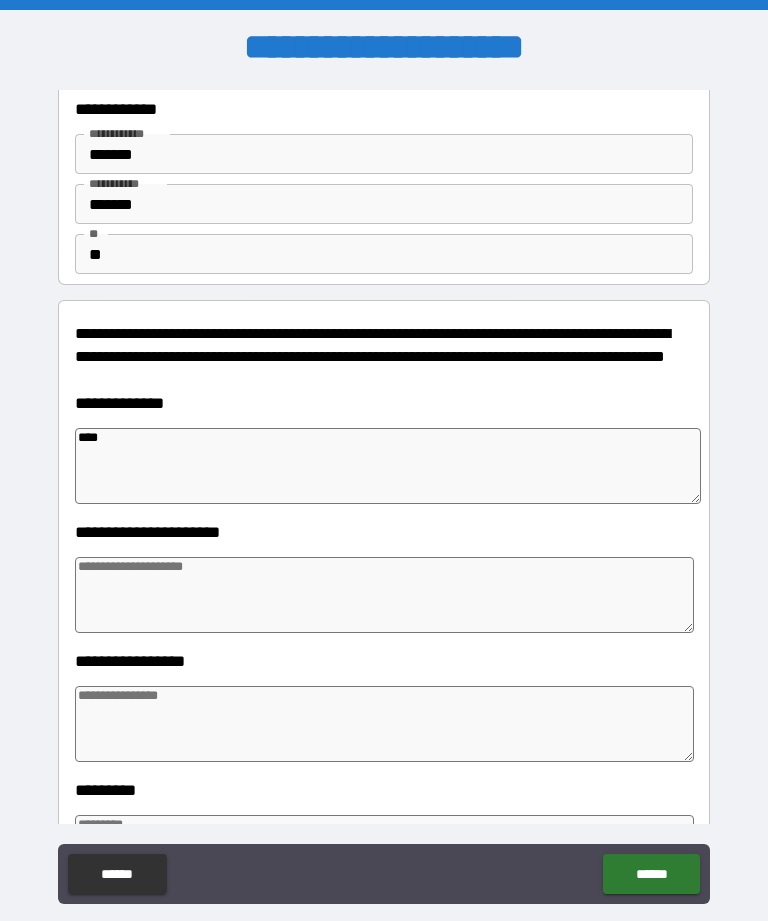 type on "*" 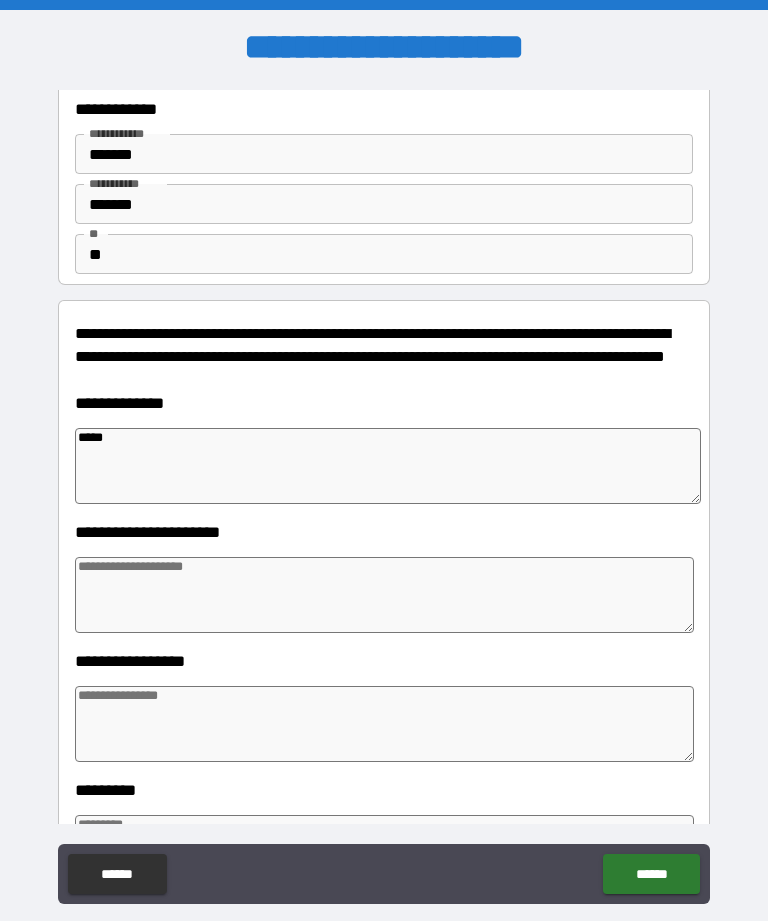 type on "*" 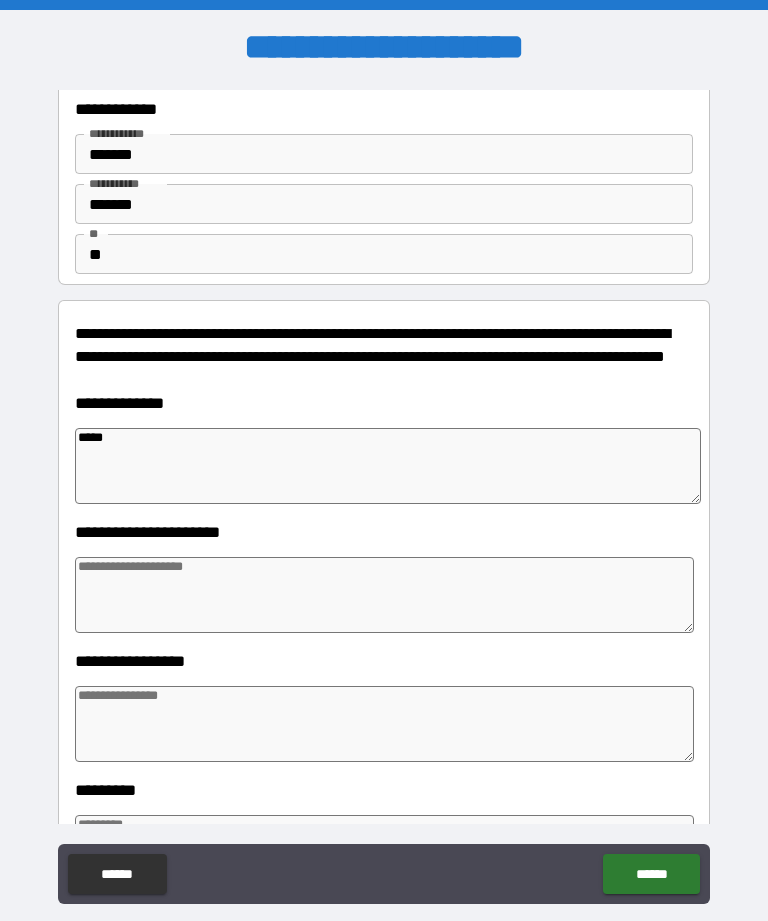 type on "******" 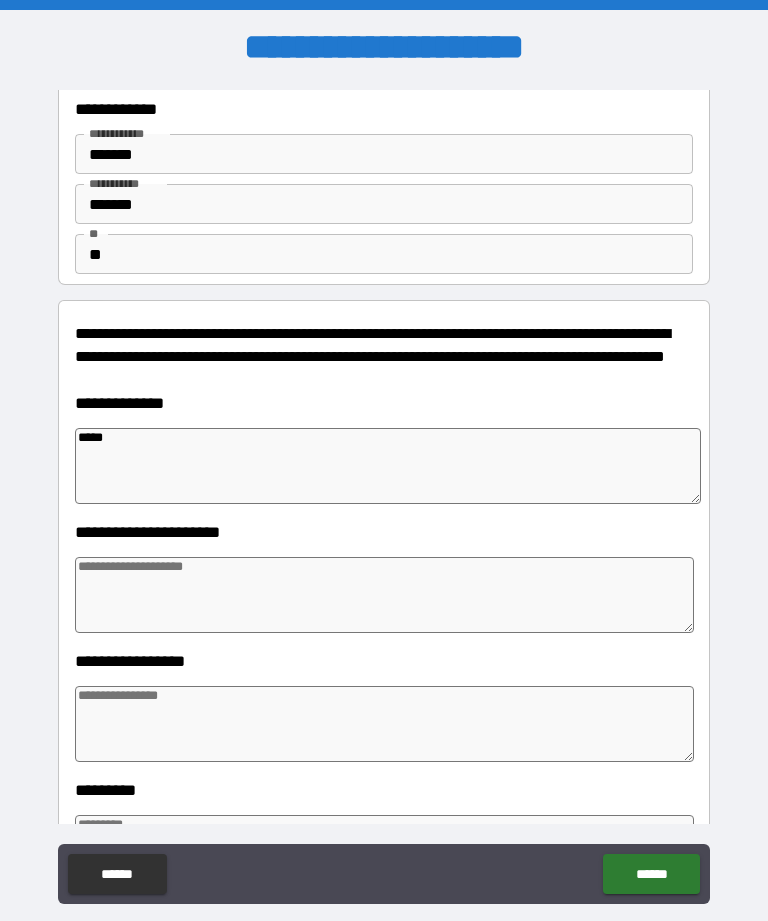 type on "*" 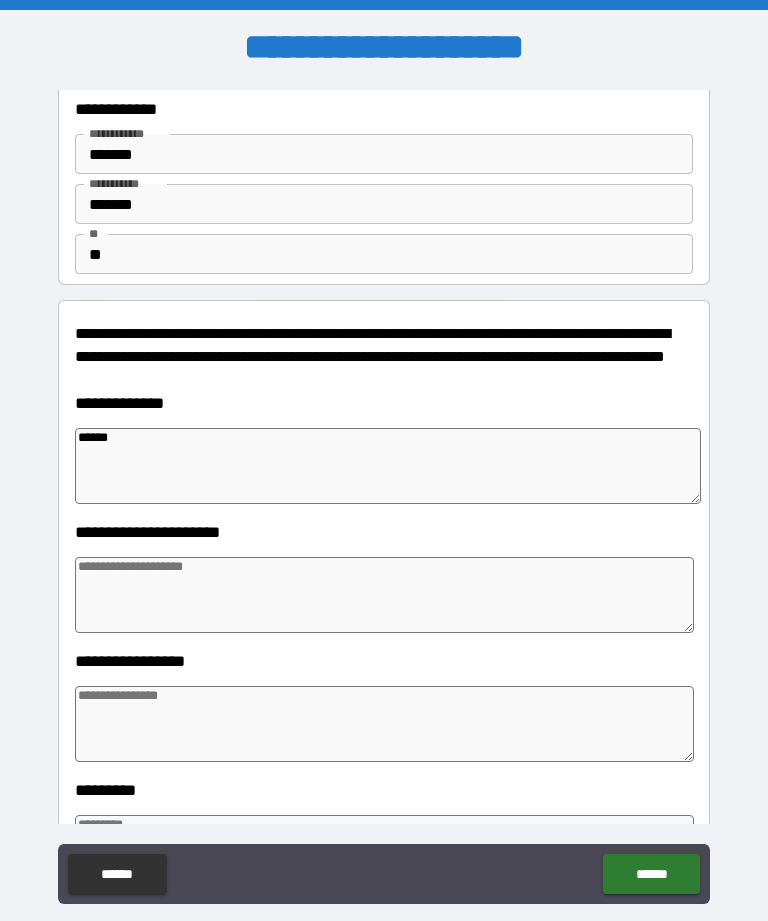 type on "*******" 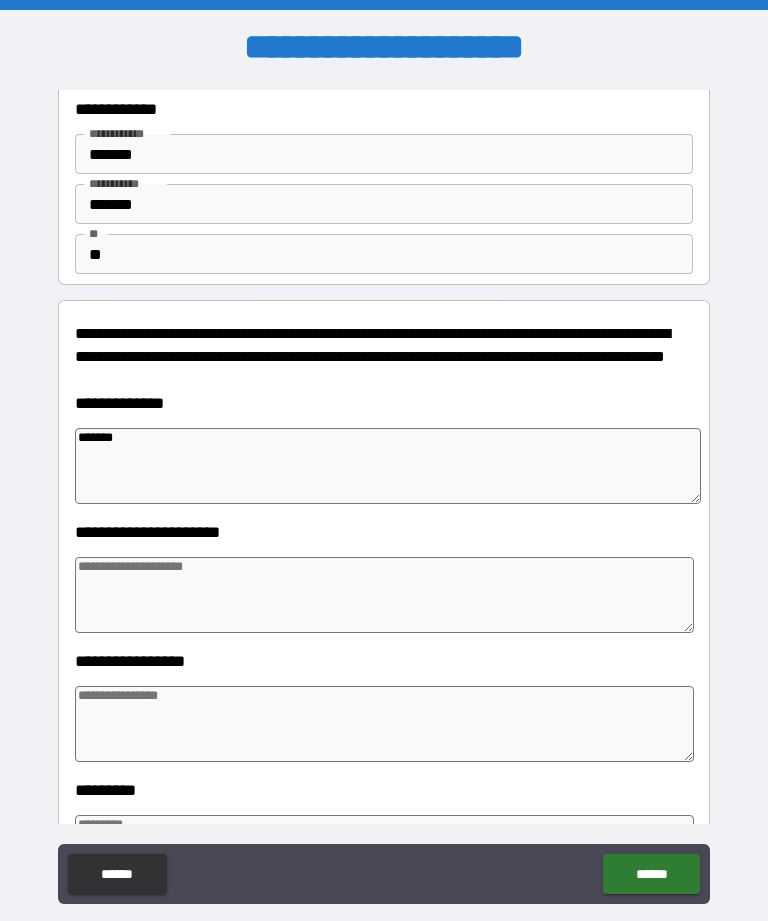 type on "*" 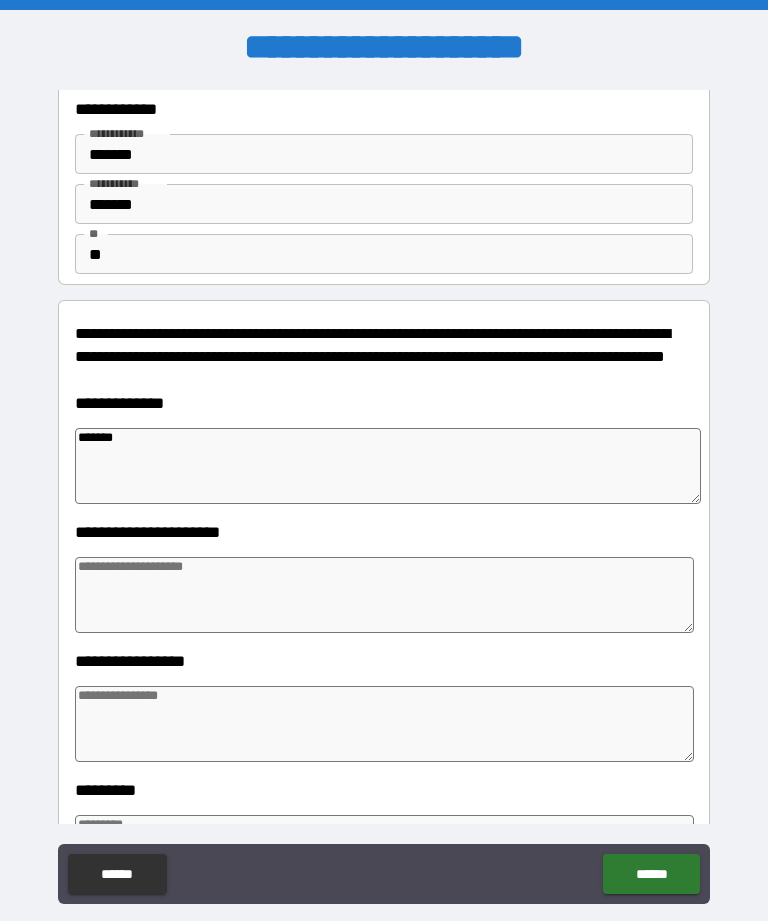 type on "*" 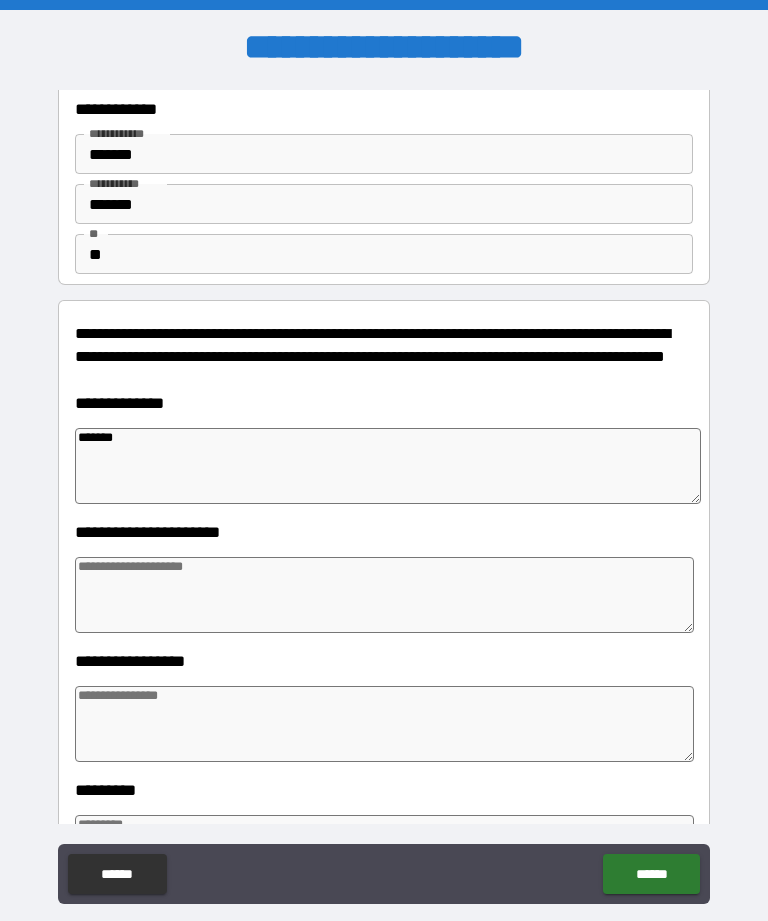 type on "*" 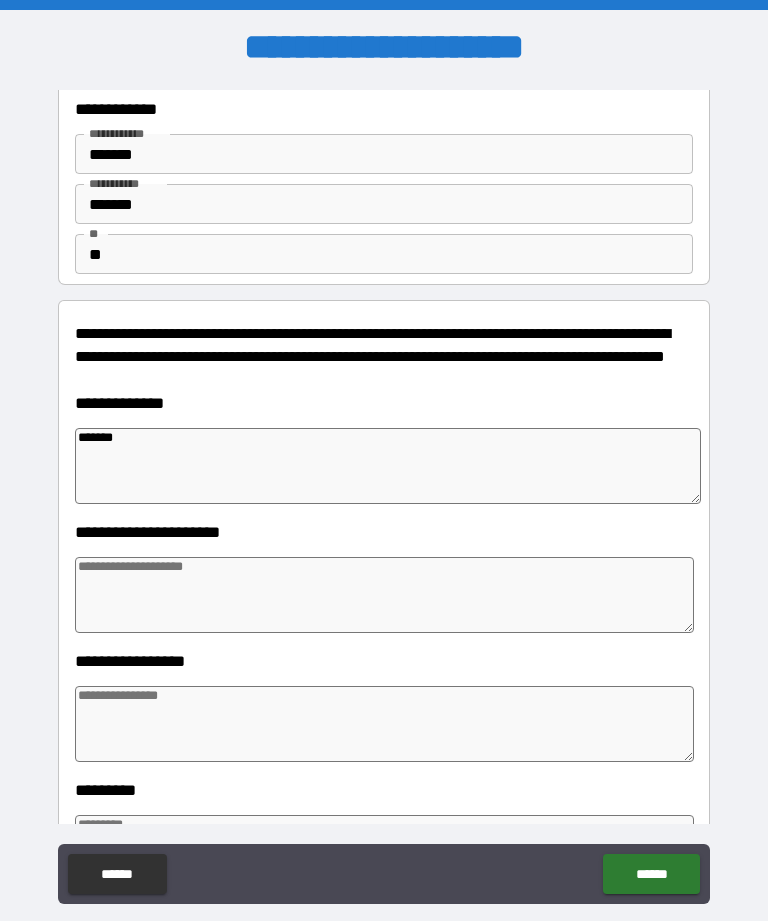 type on "*******" 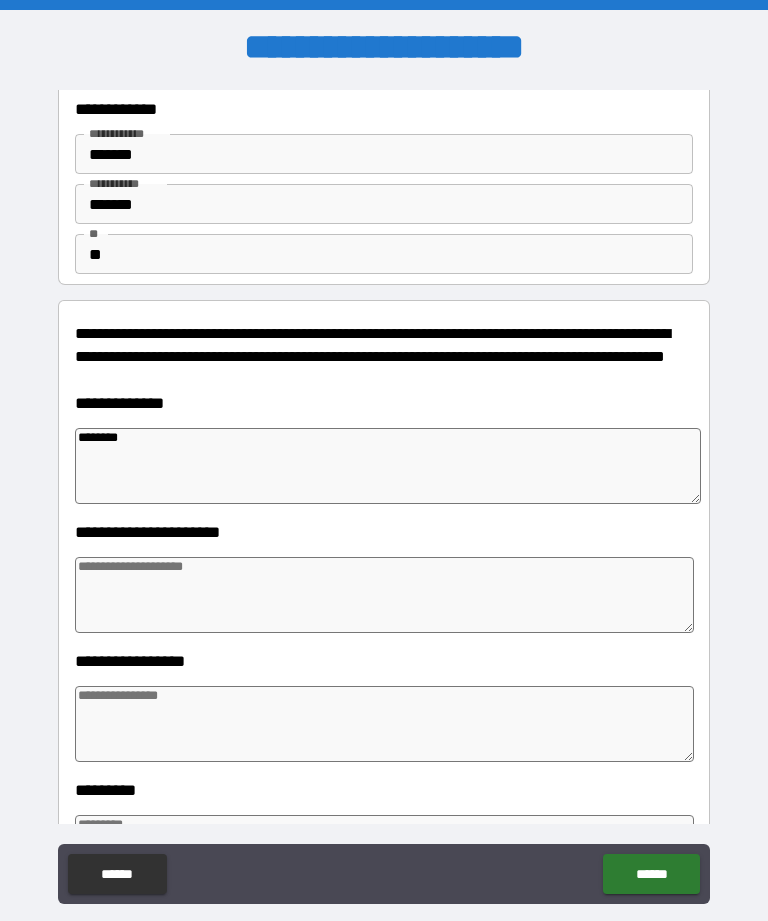 type on "*" 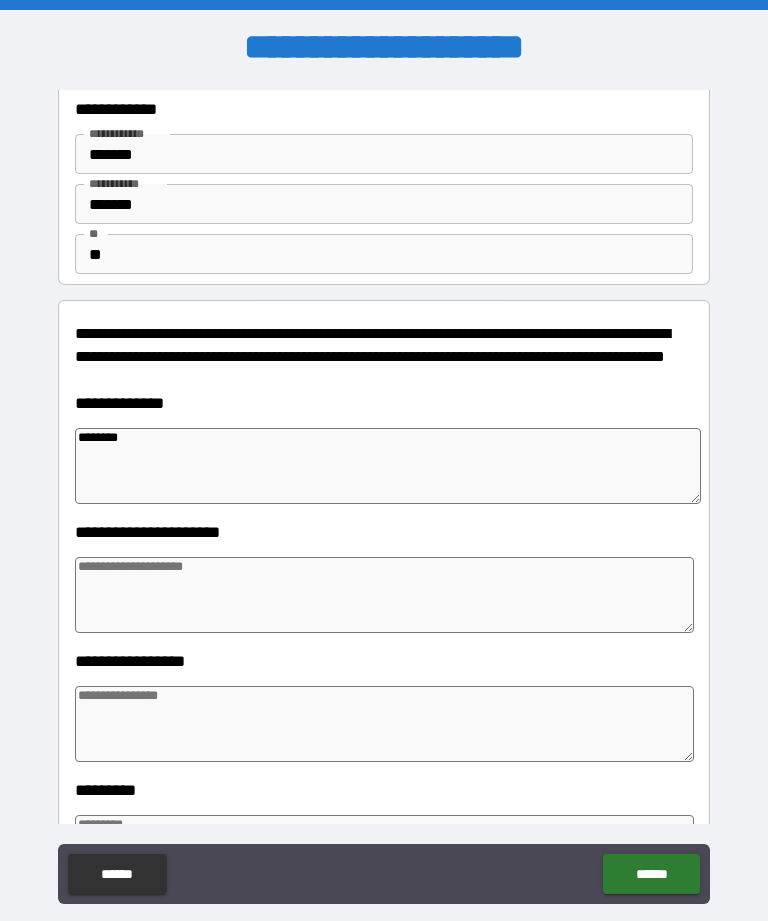 type on "*" 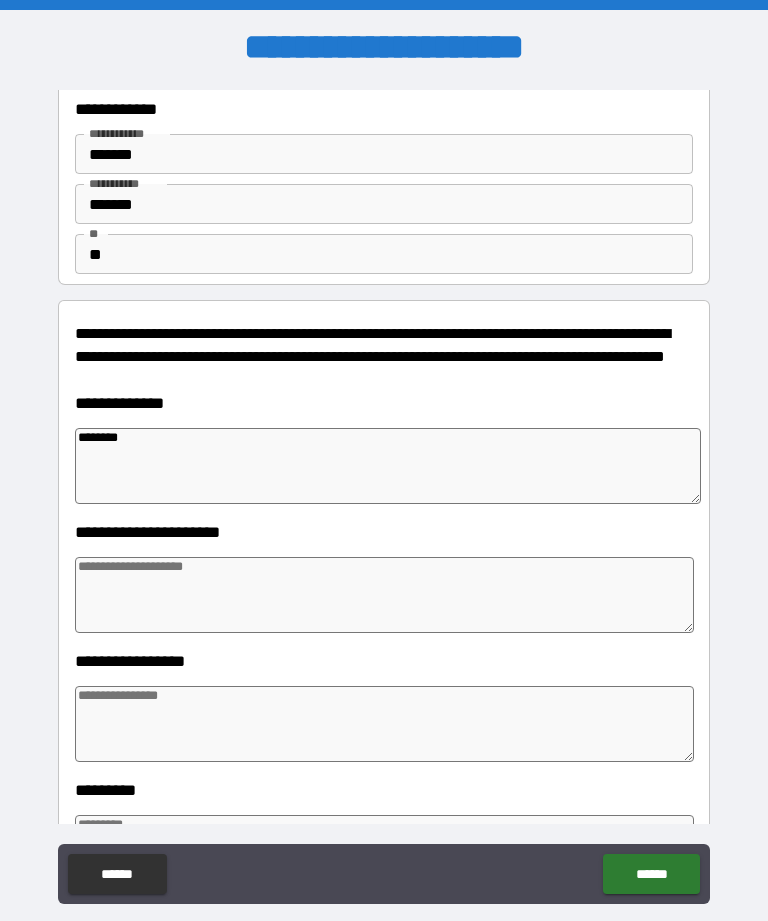 type on "*" 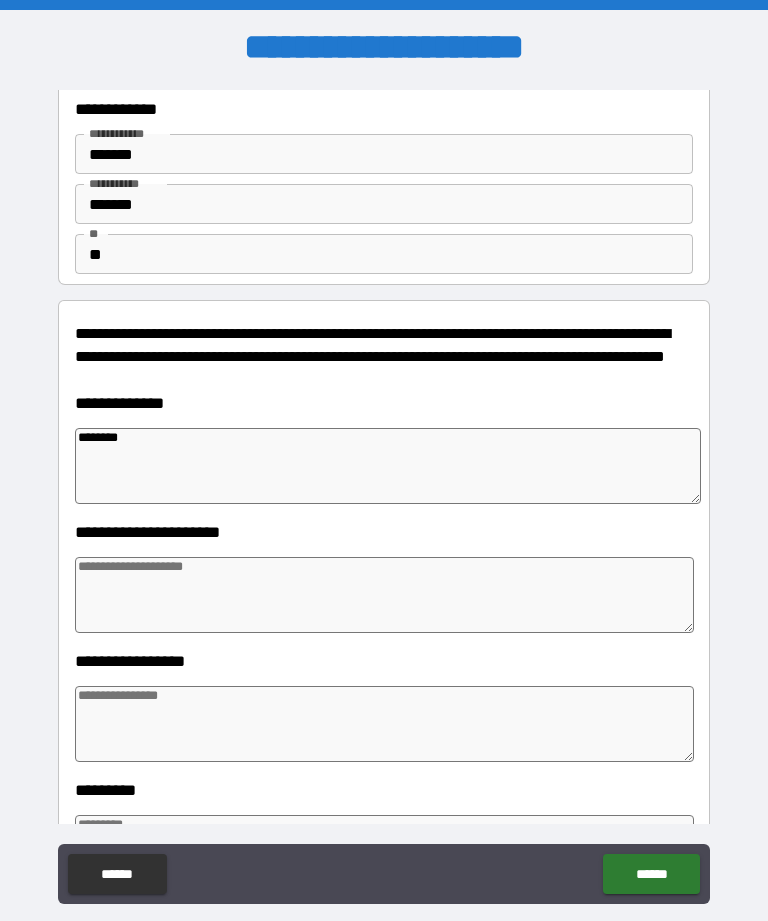 type on "*********" 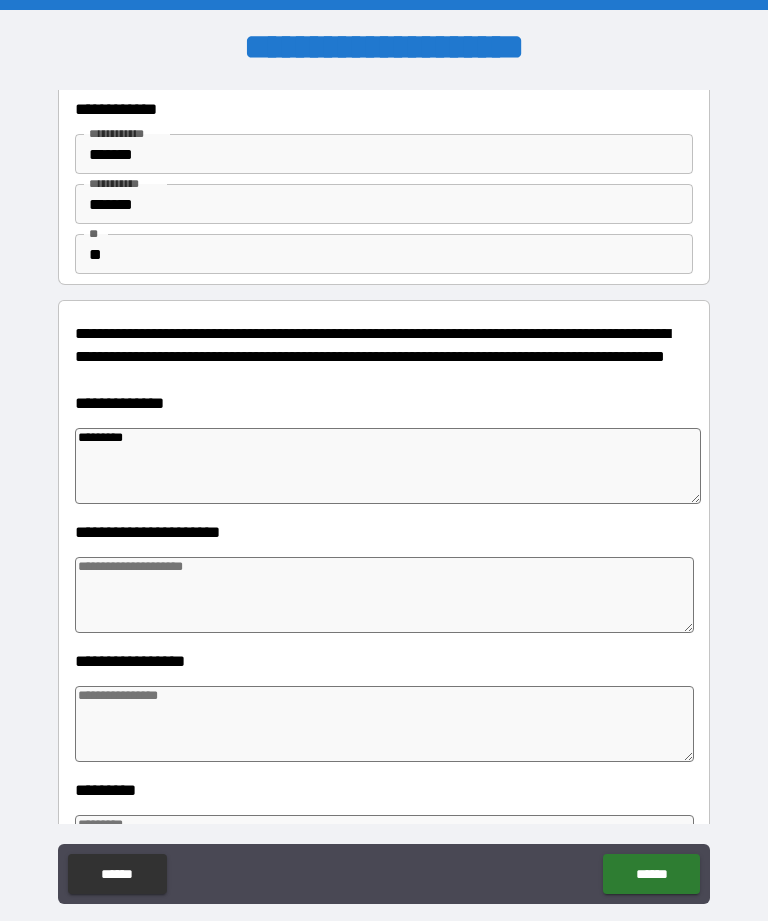 type on "*" 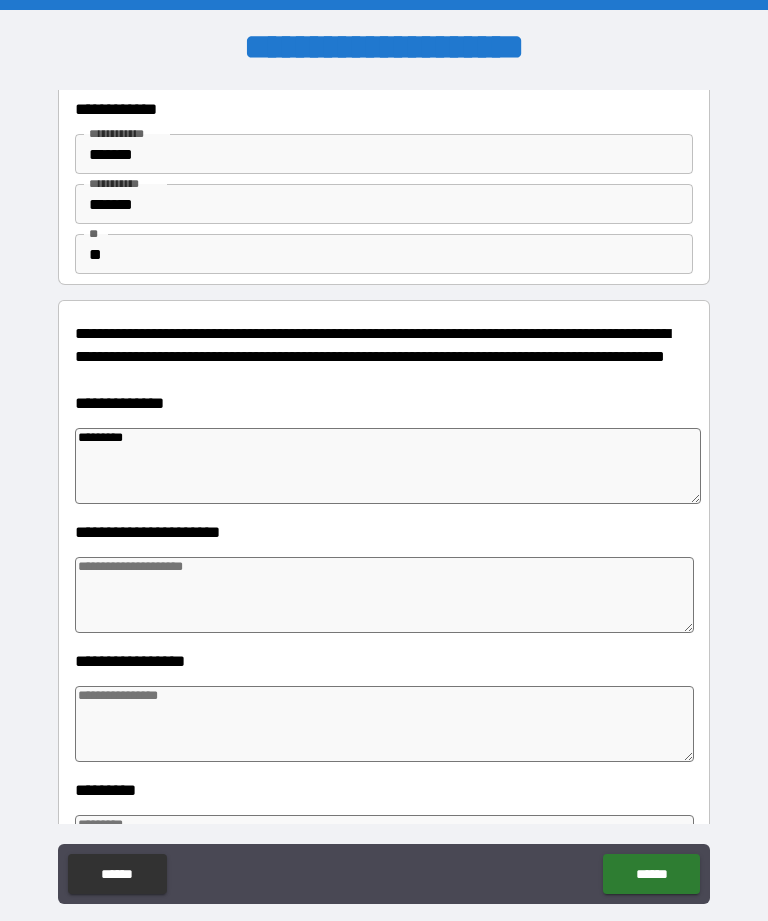 type on "*" 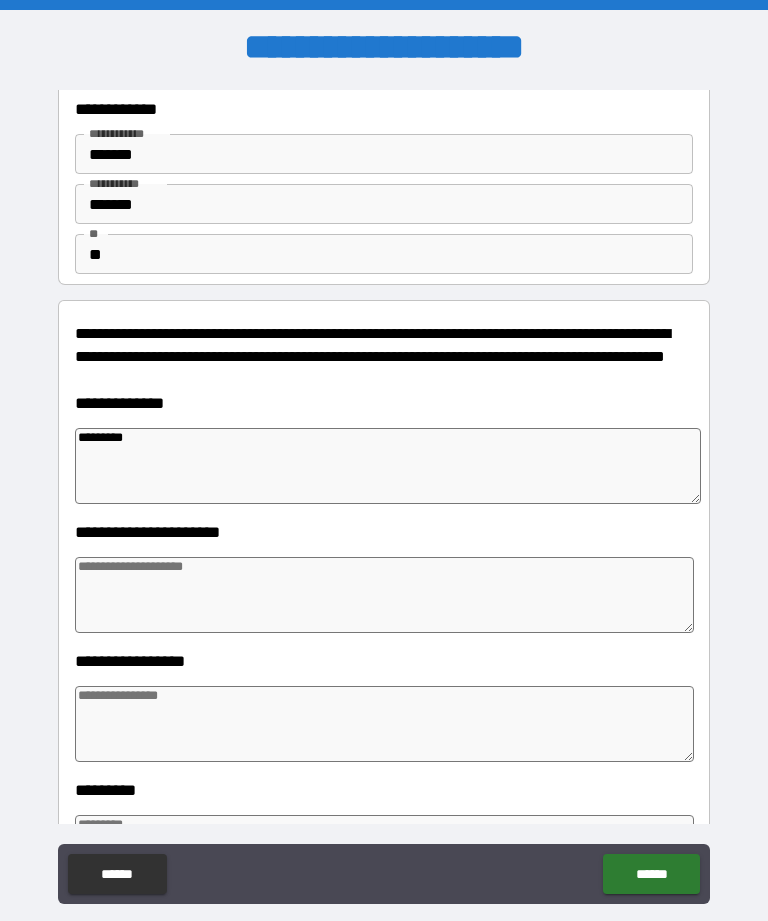 type on "*" 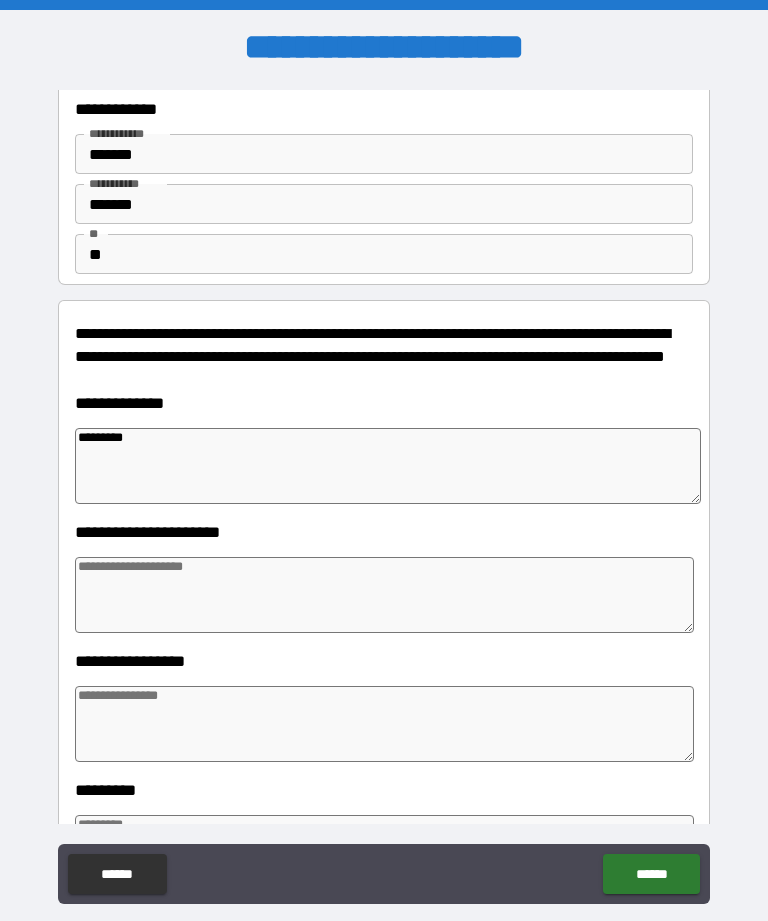 type on "**********" 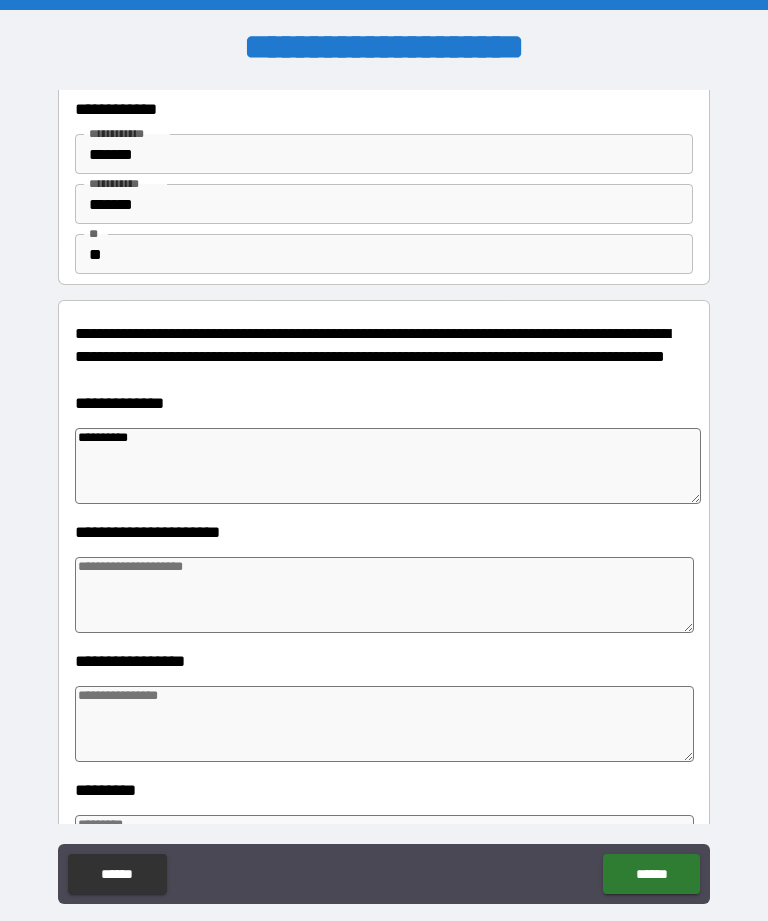type on "*" 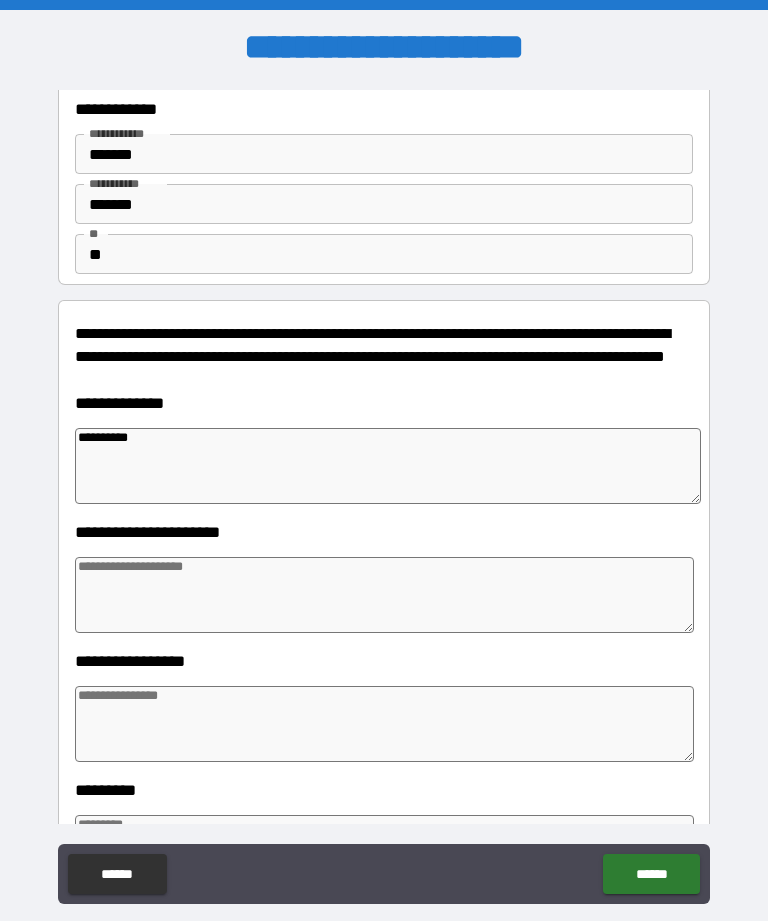type on "*" 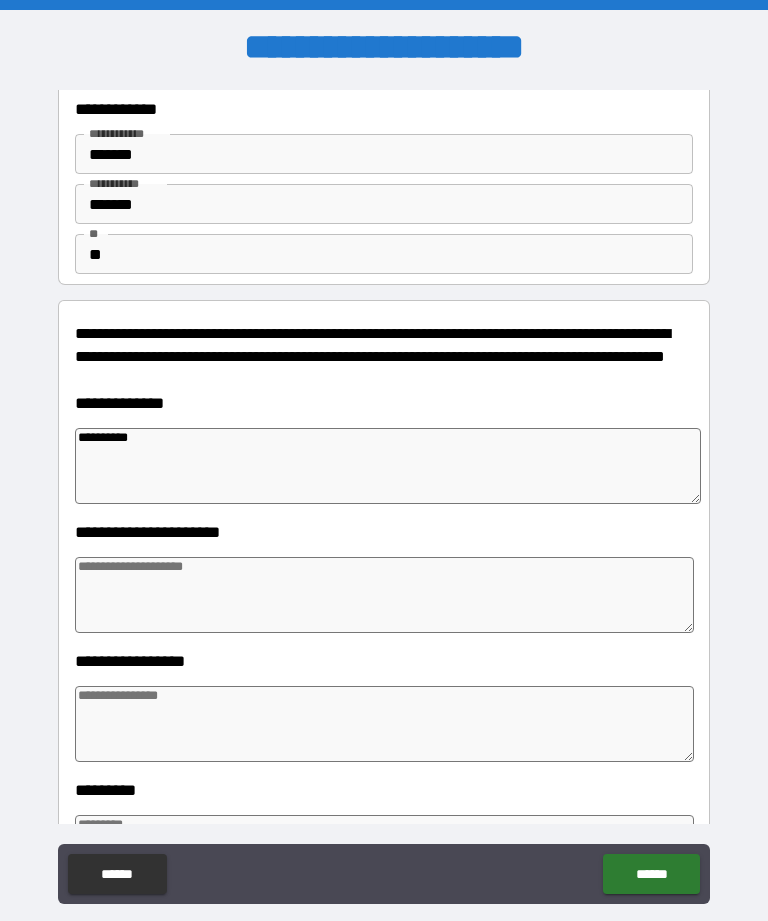 type on "*" 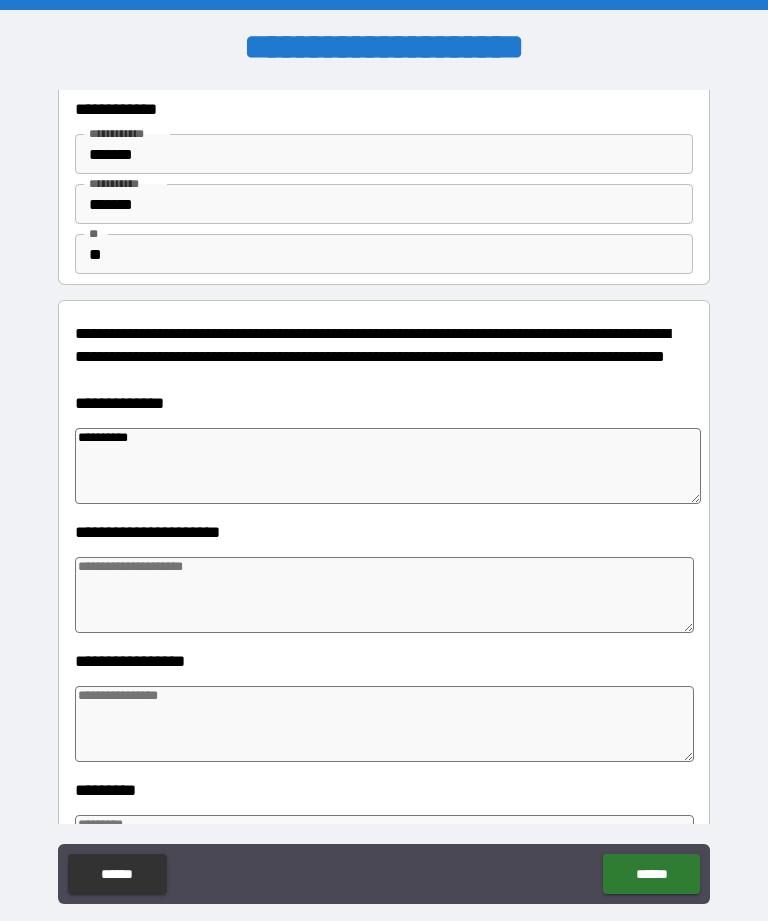 type on "**********" 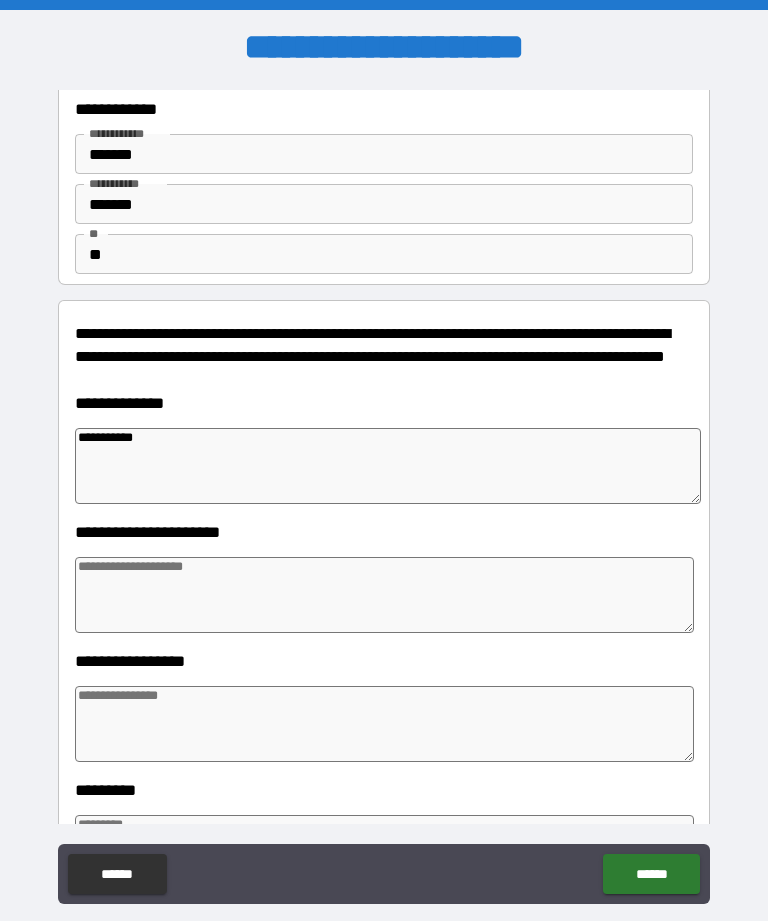 type on "*" 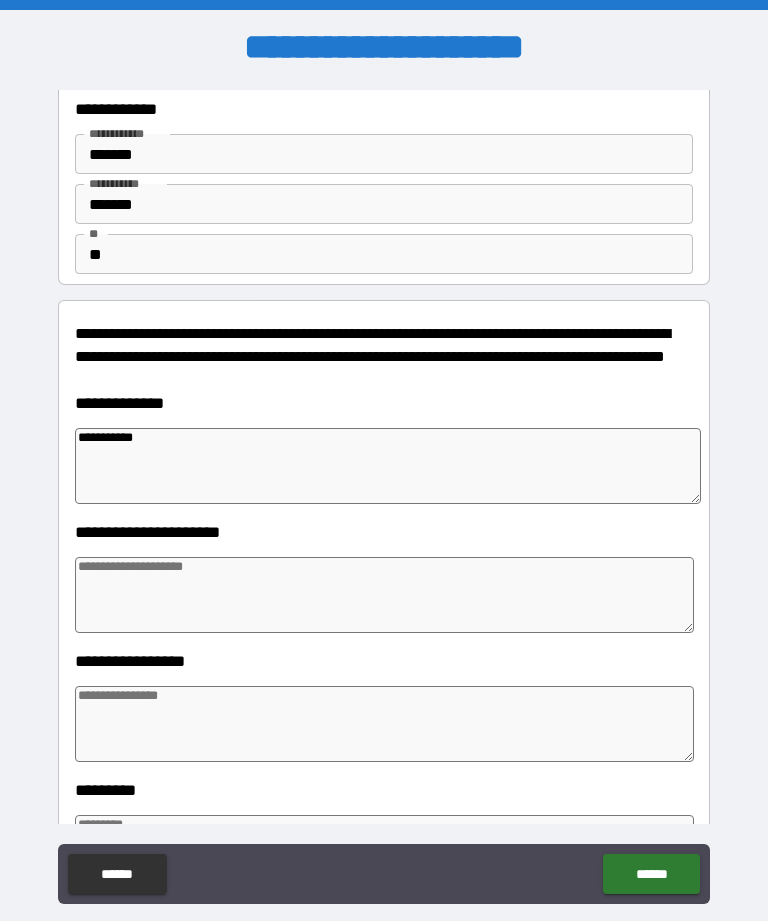 type on "*" 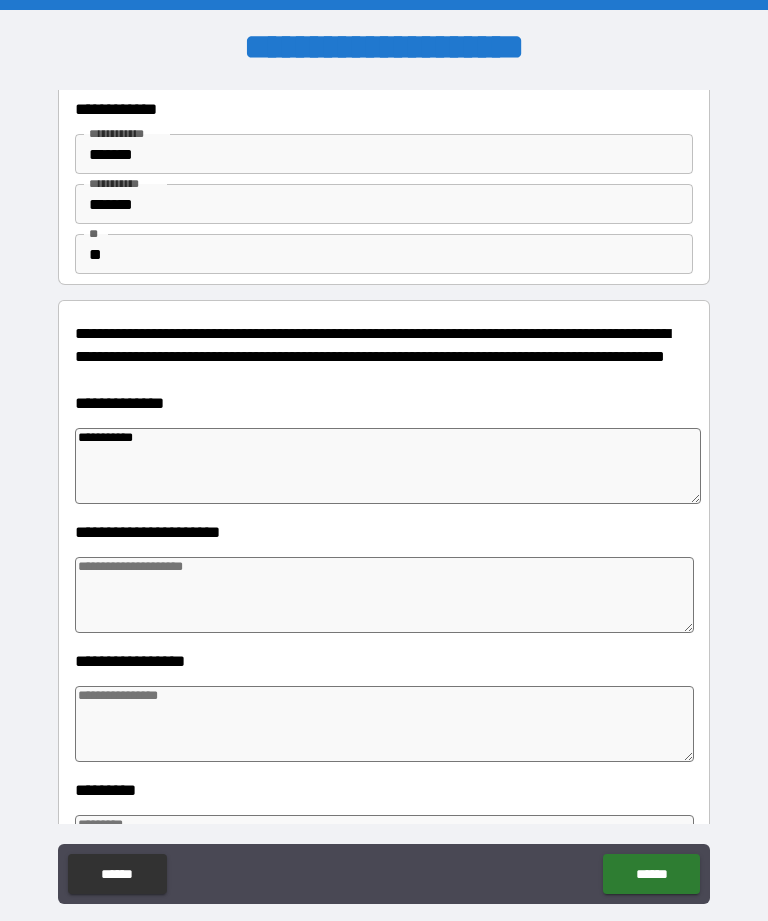 type on "*" 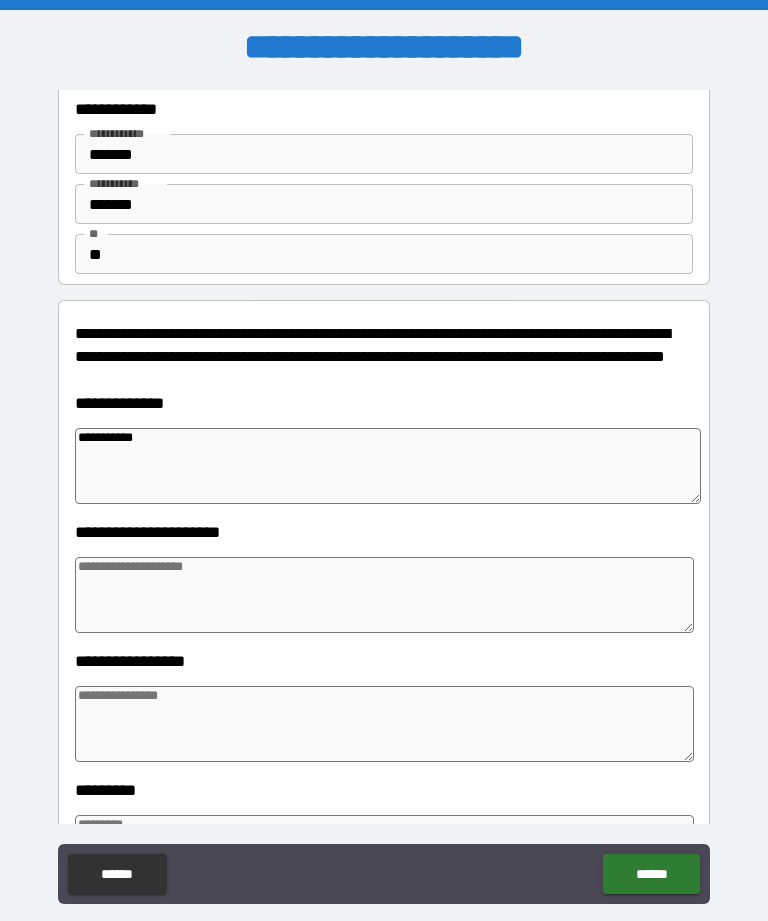 type on "**********" 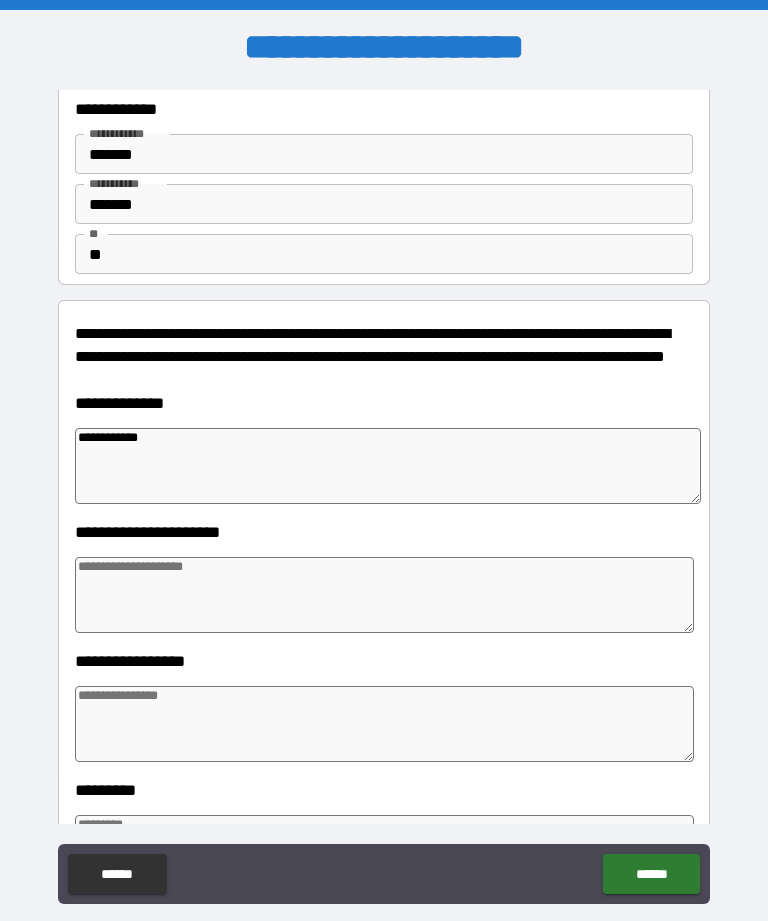 type on "*" 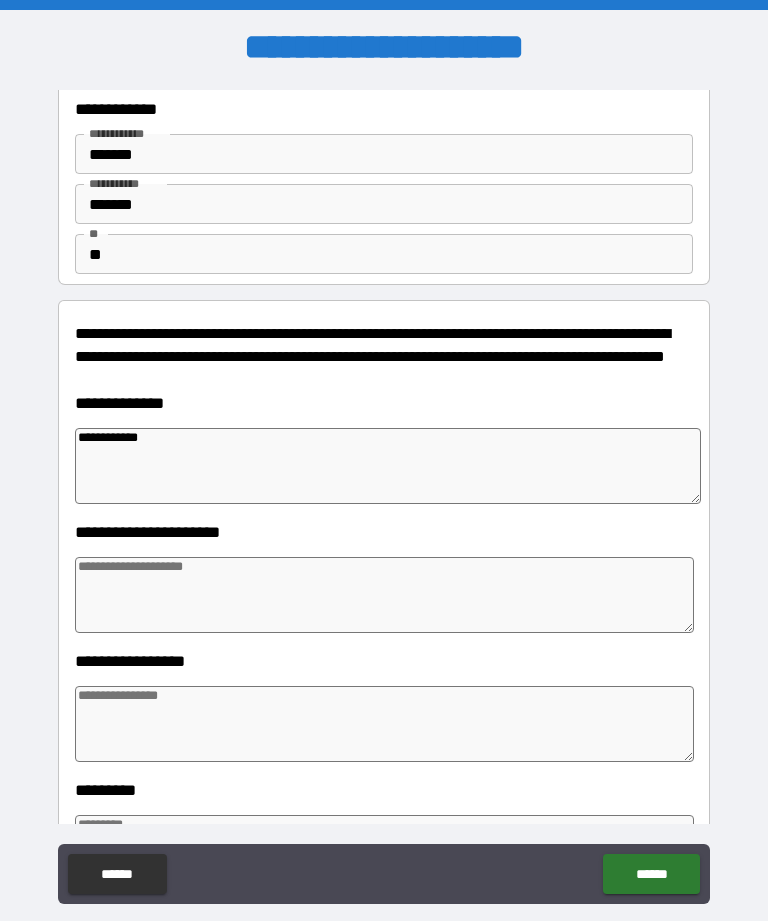 type on "**********" 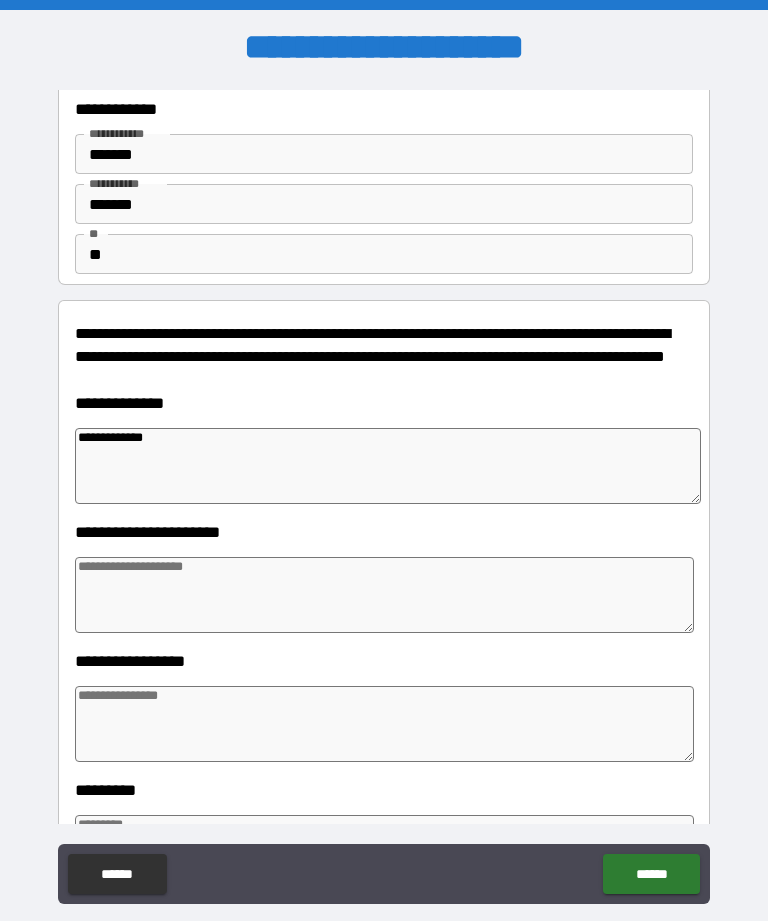 type on "*" 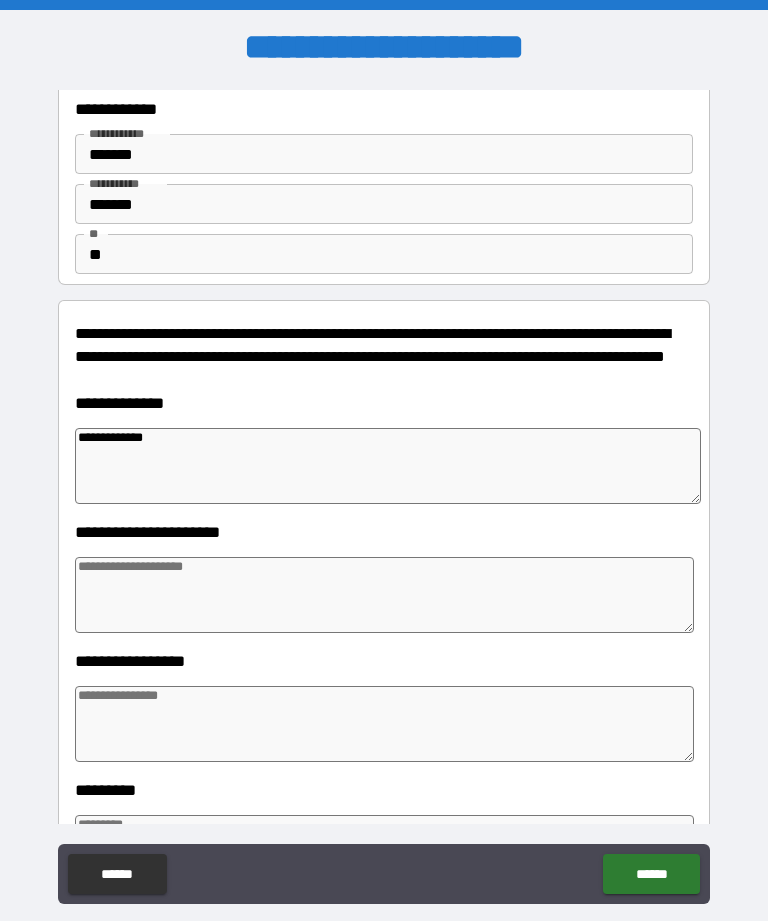 type on "*" 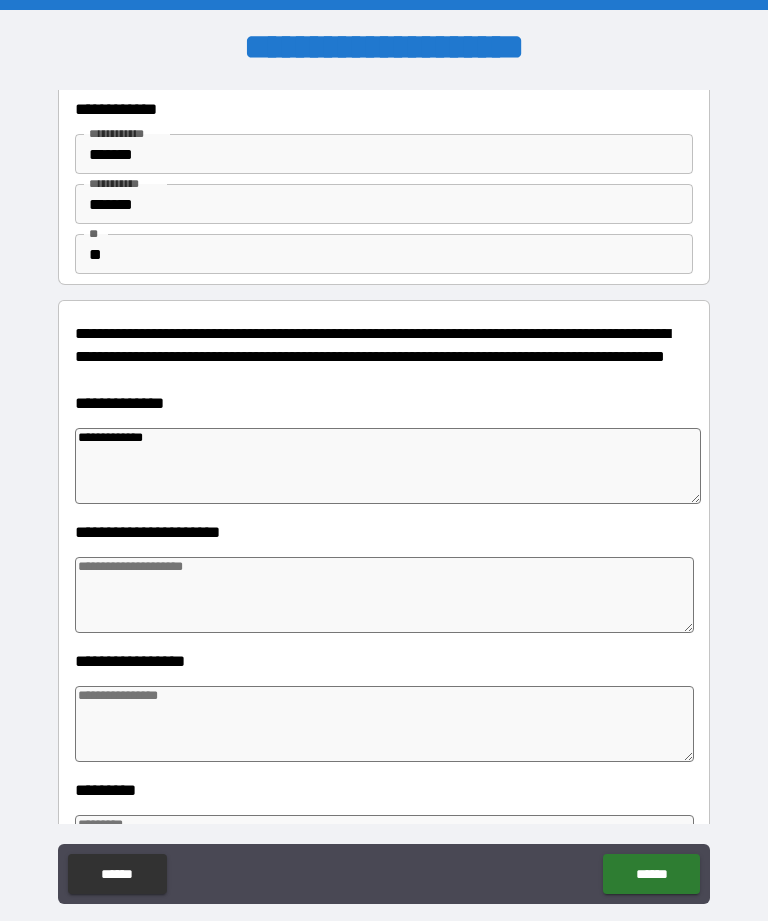 type on "*" 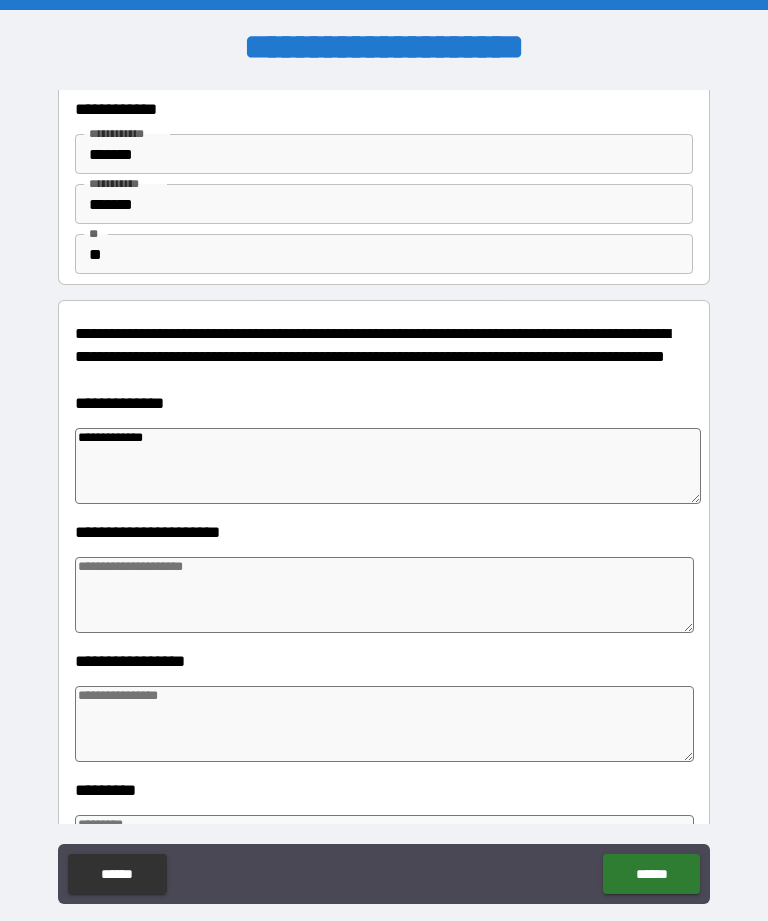 type on "**********" 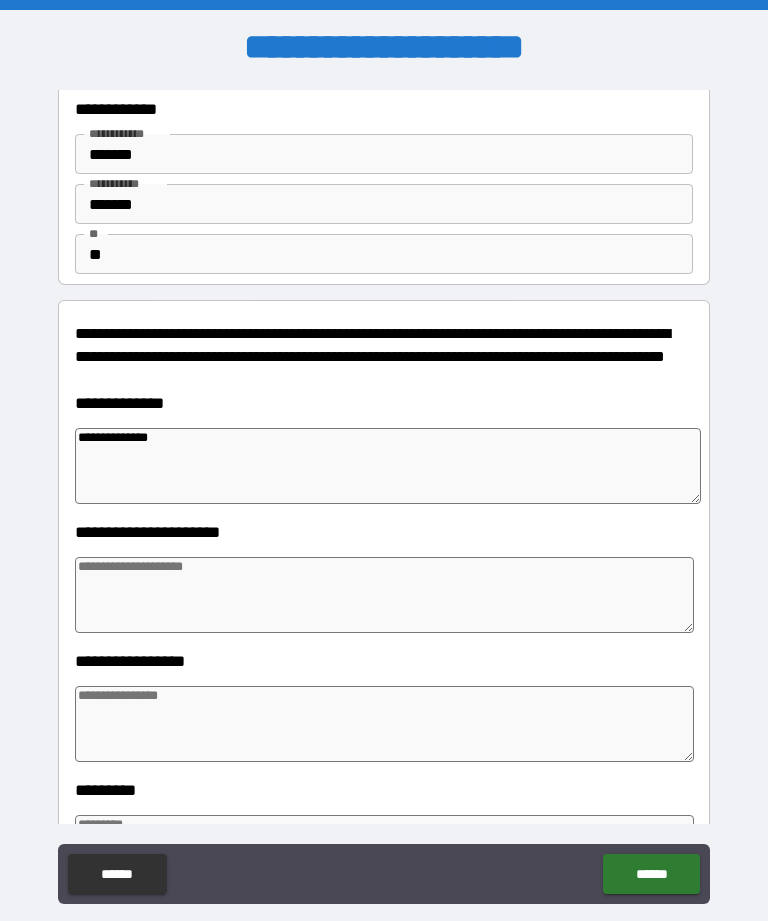 type on "*" 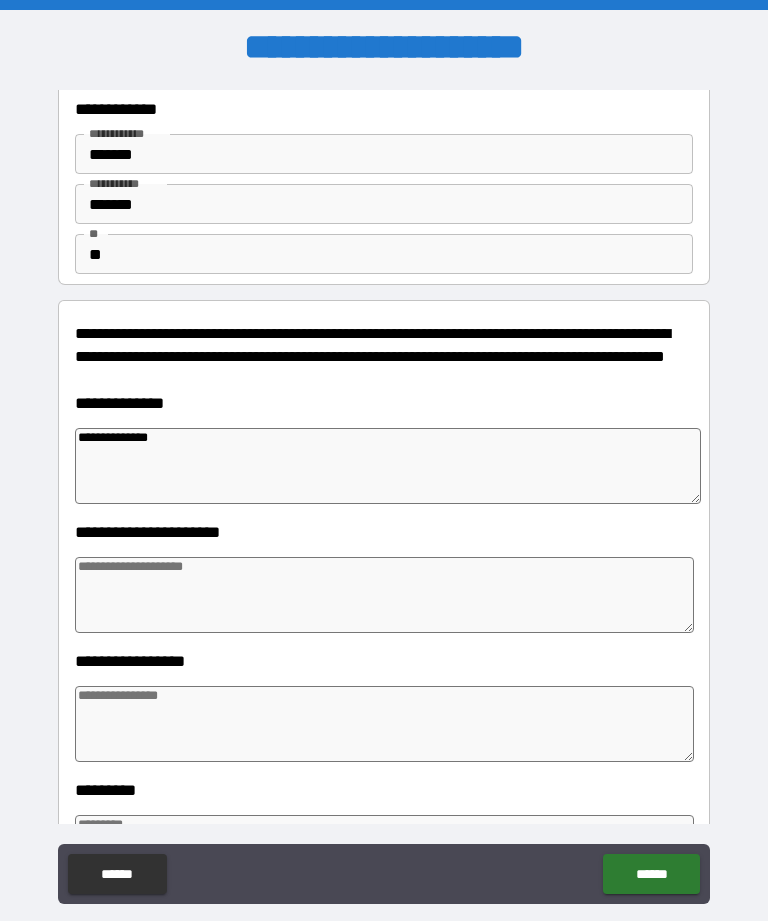 type on "*" 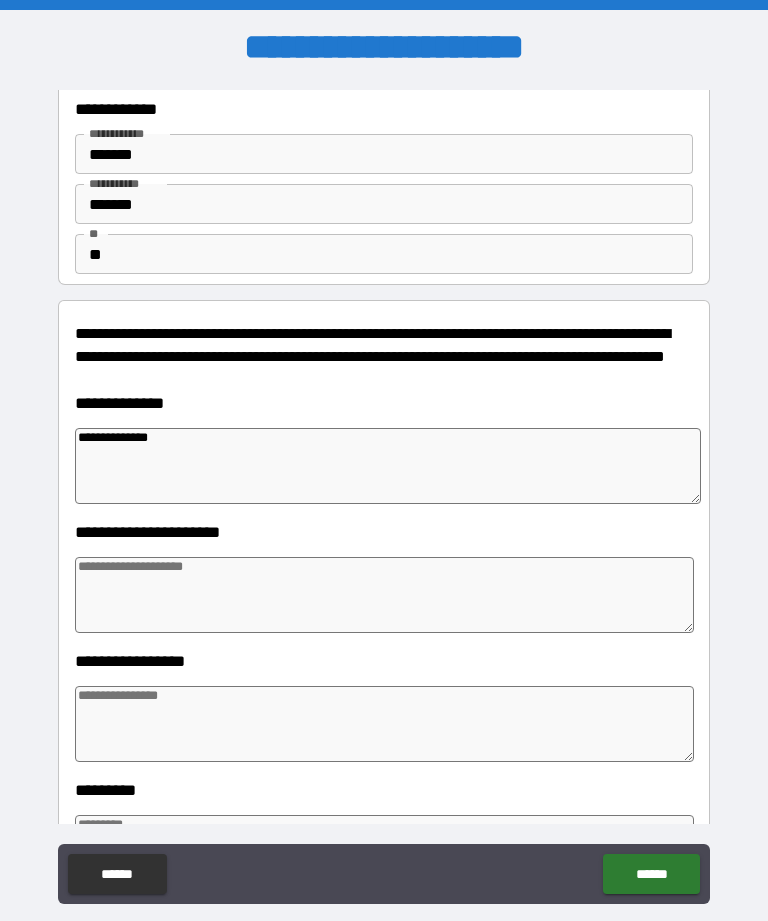 type on "*" 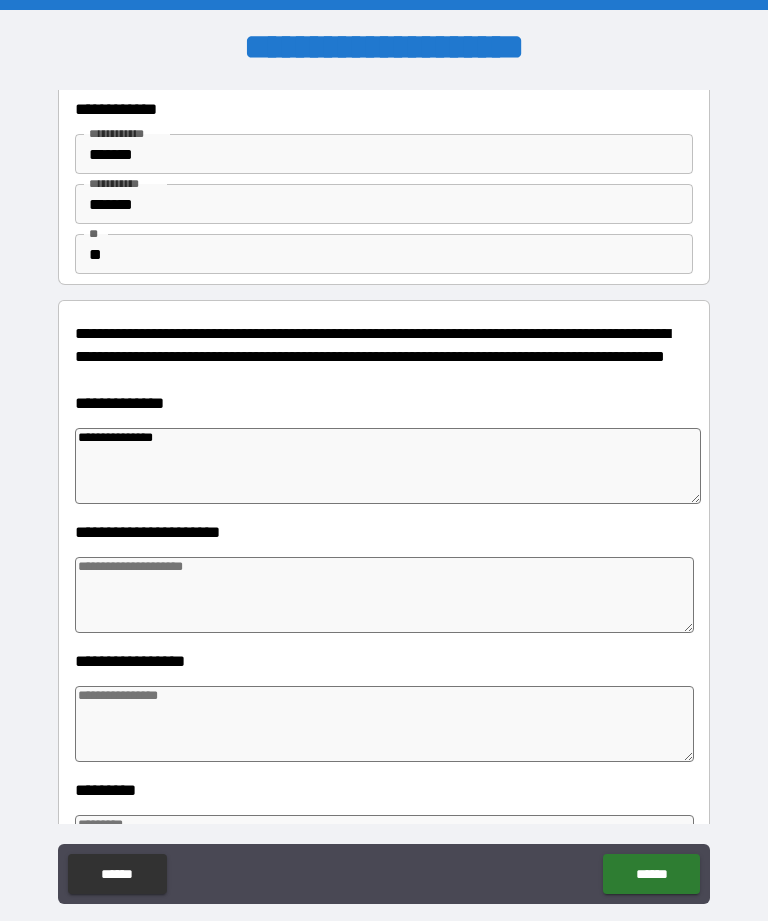 type on "*" 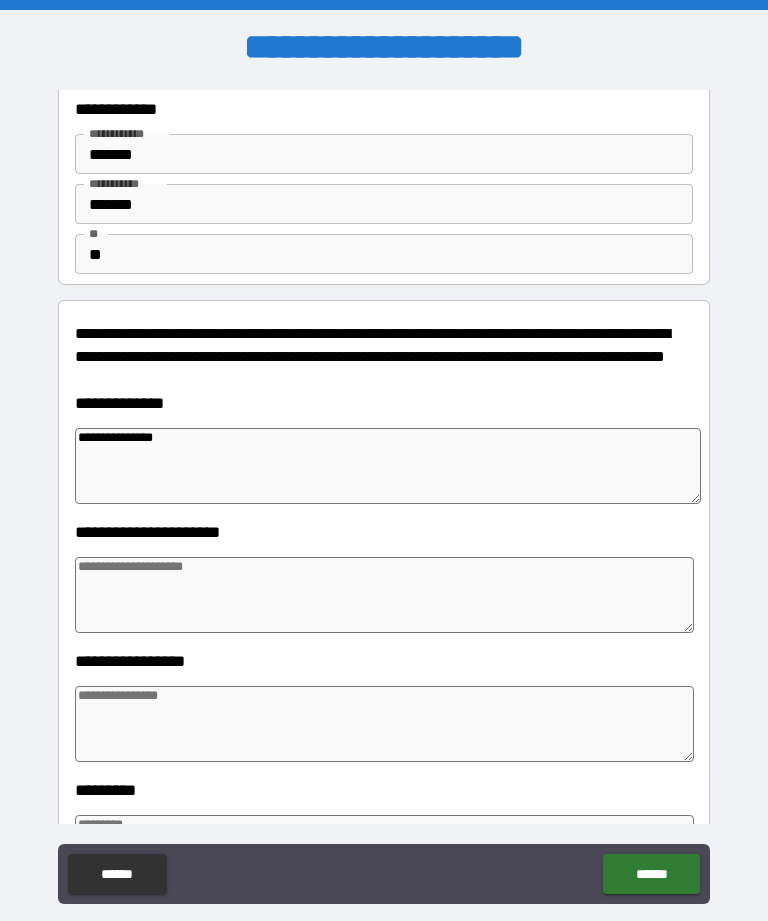 type on "**********" 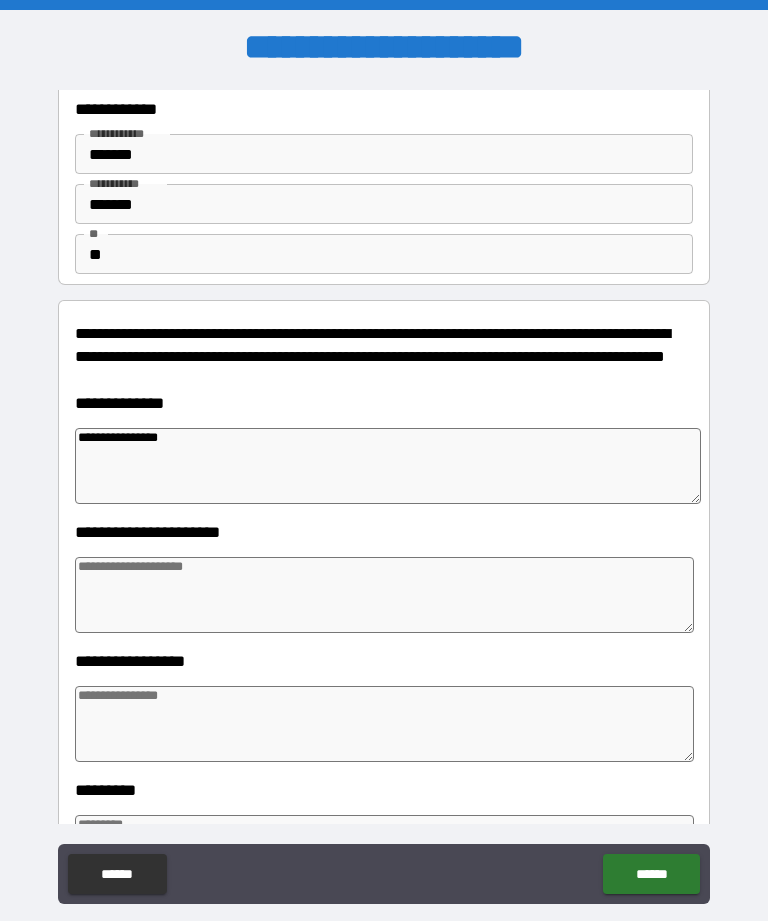 type on "*" 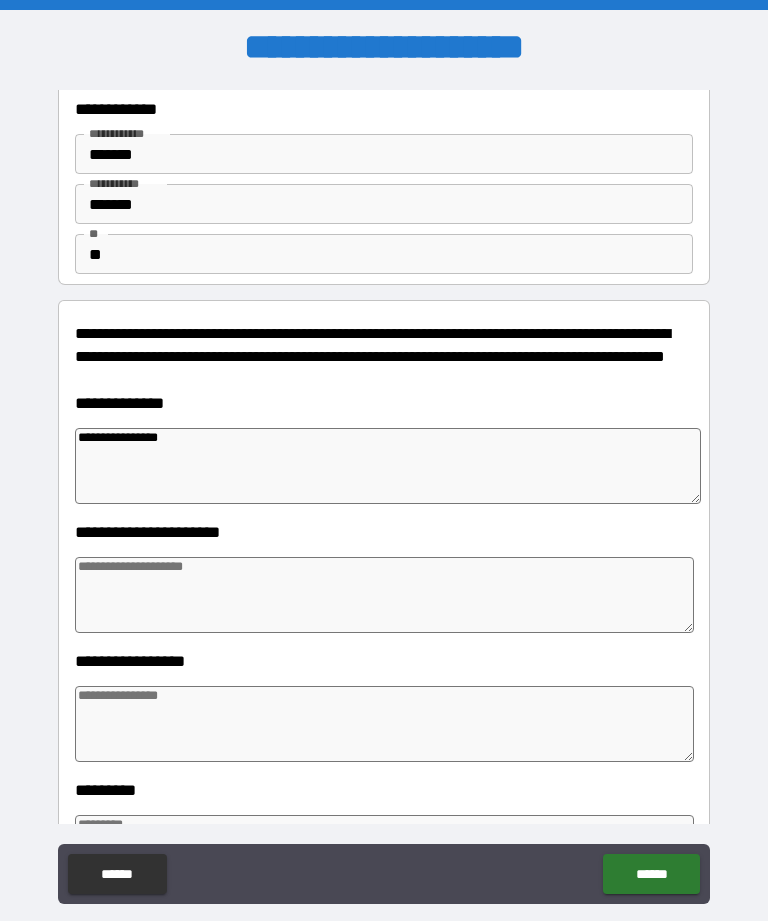type on "*" 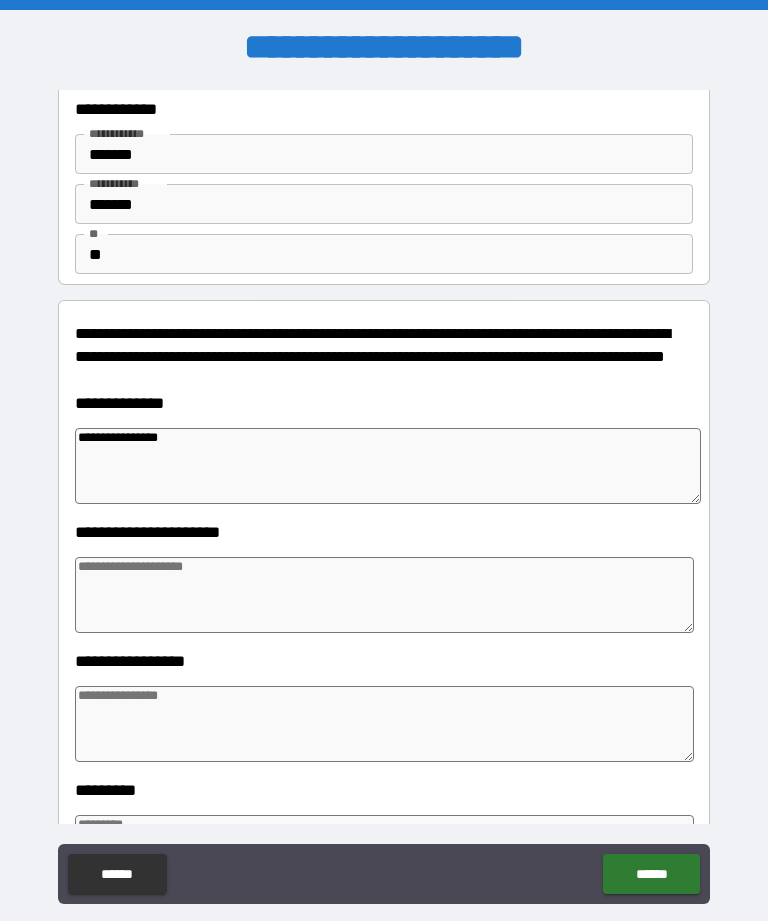 type on "*" 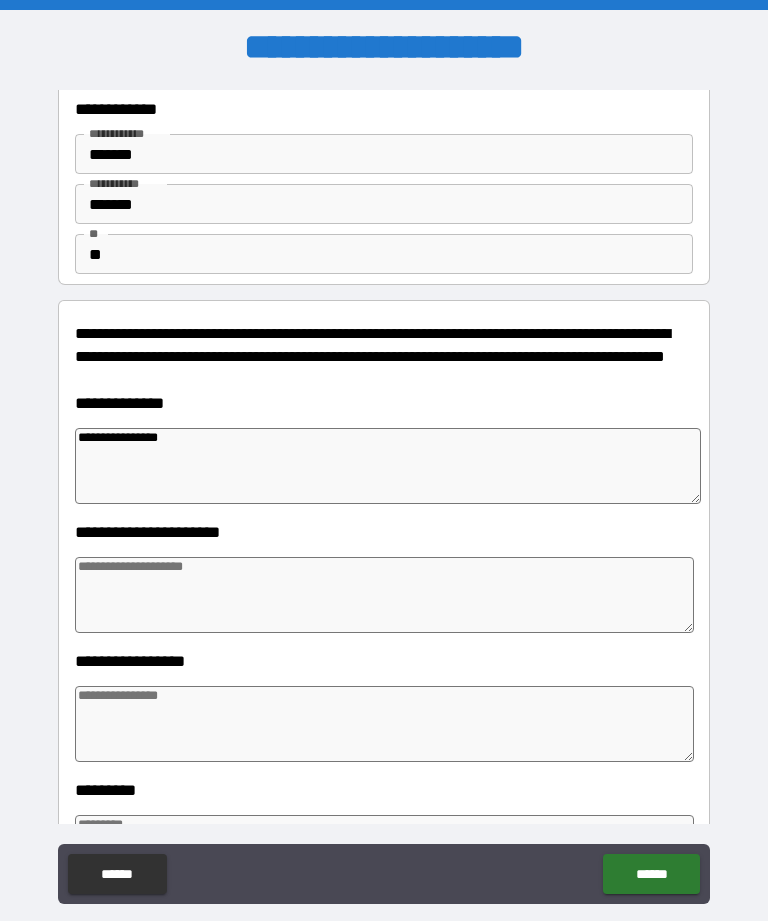 type on "**********" 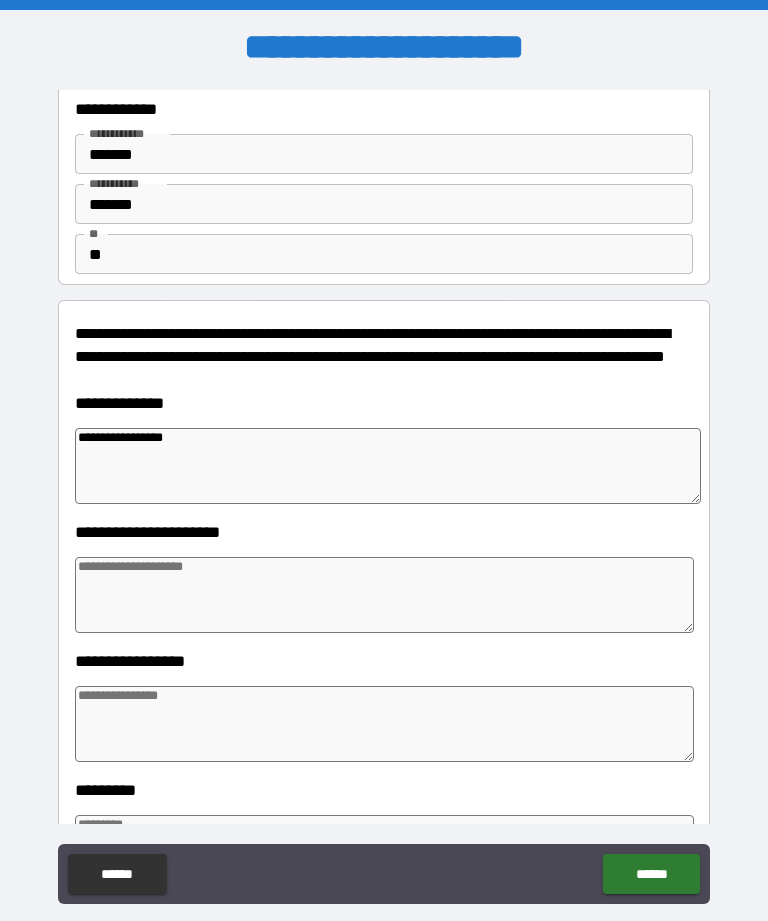 type on "*" 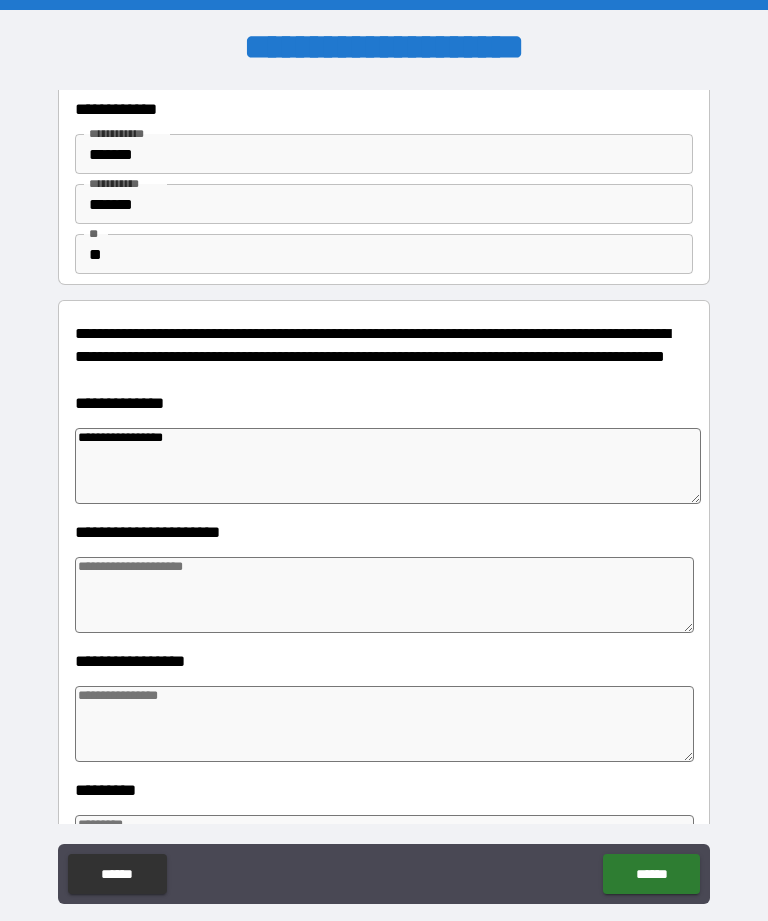 type on "*" 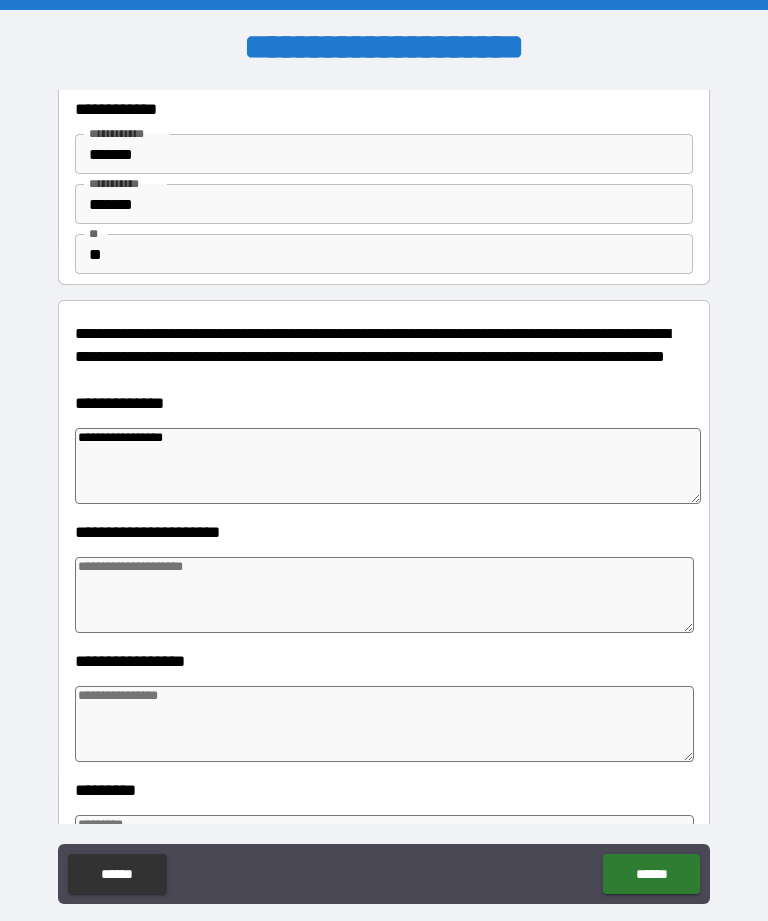 type on "*" 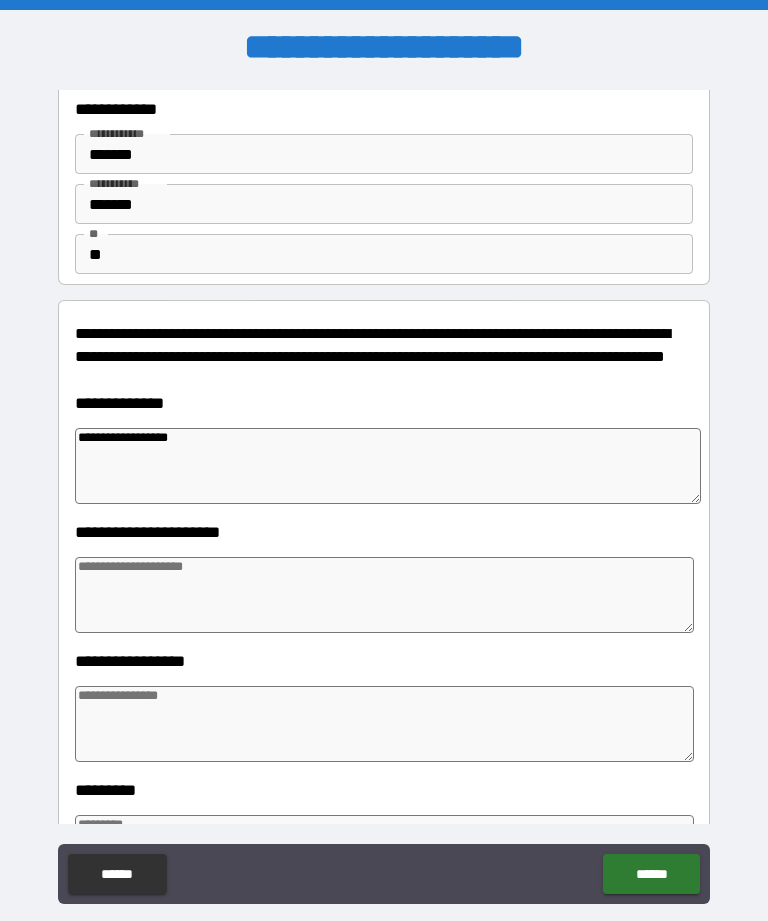 type on "*" 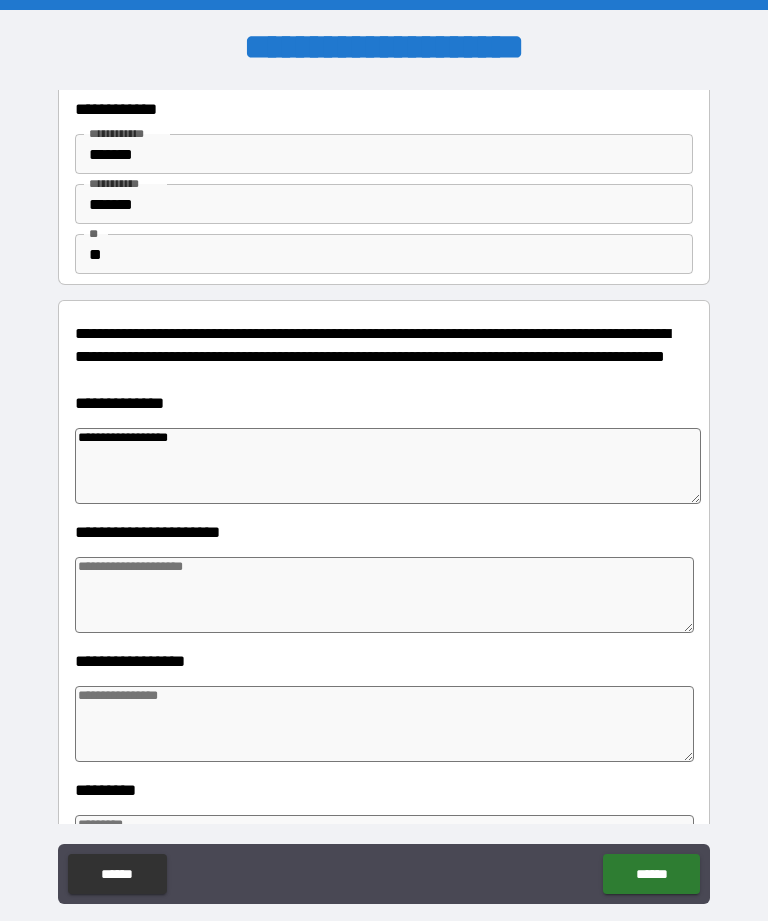 type on "*" 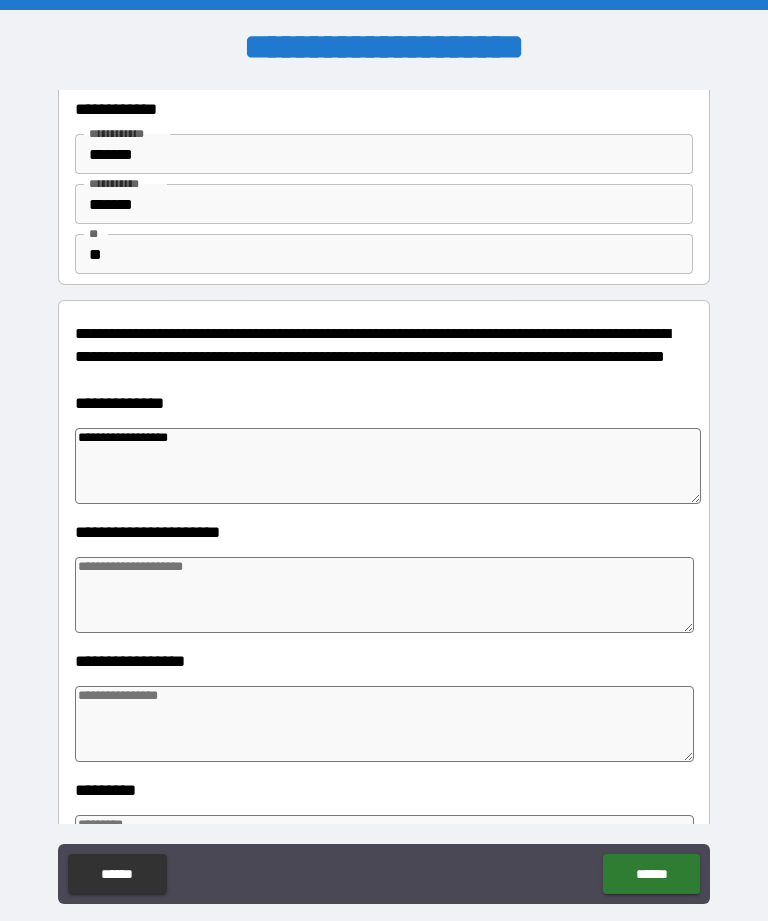 type on "*" 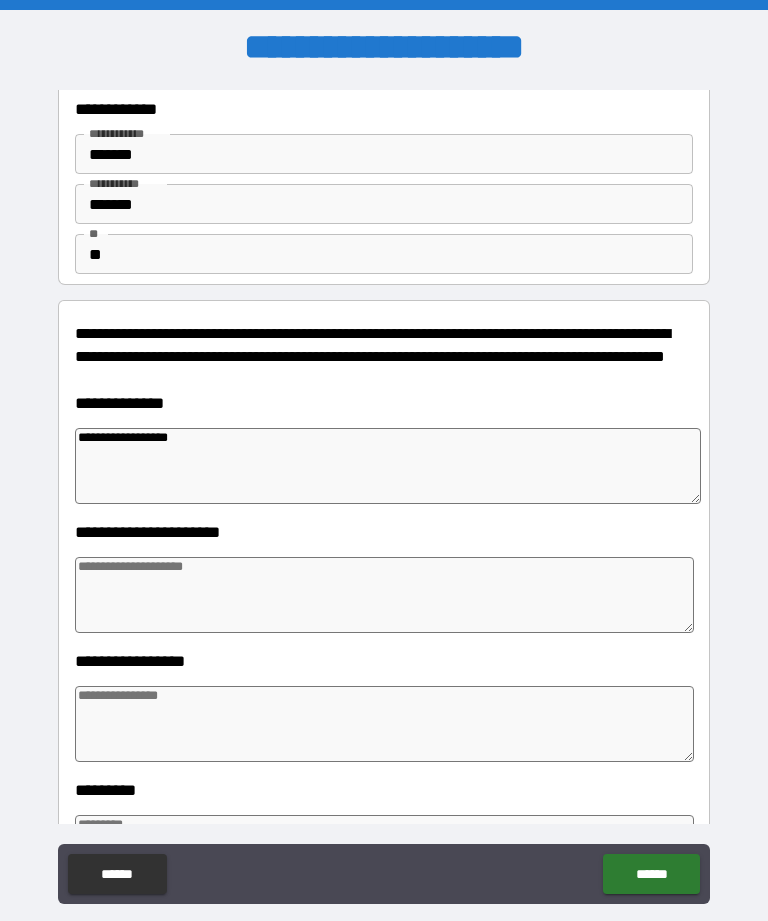 type on "**********" 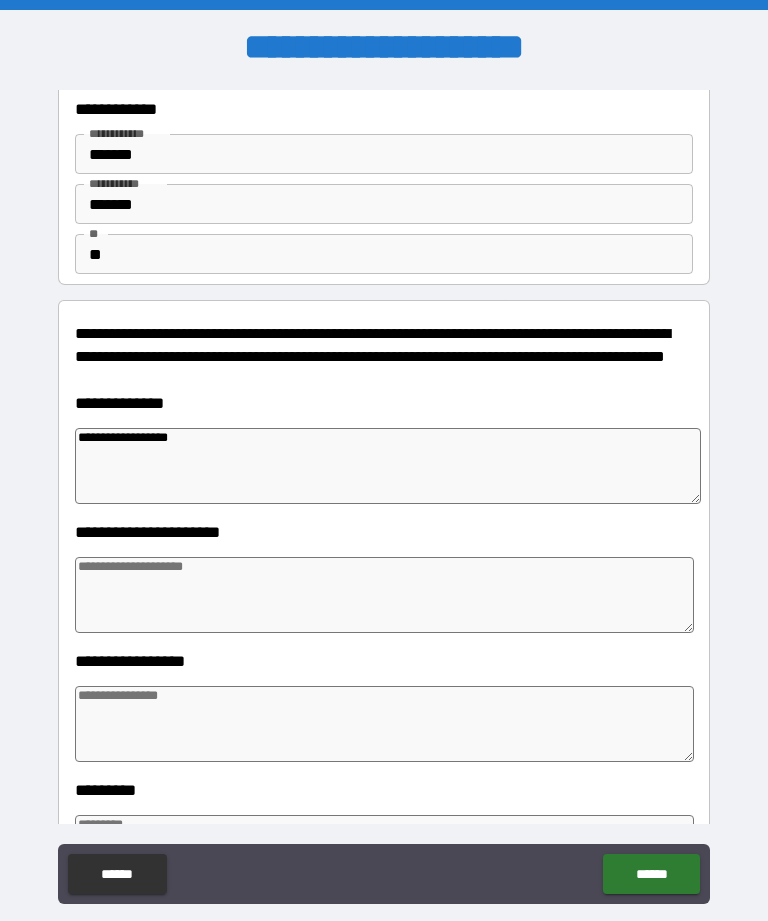 type on "*" 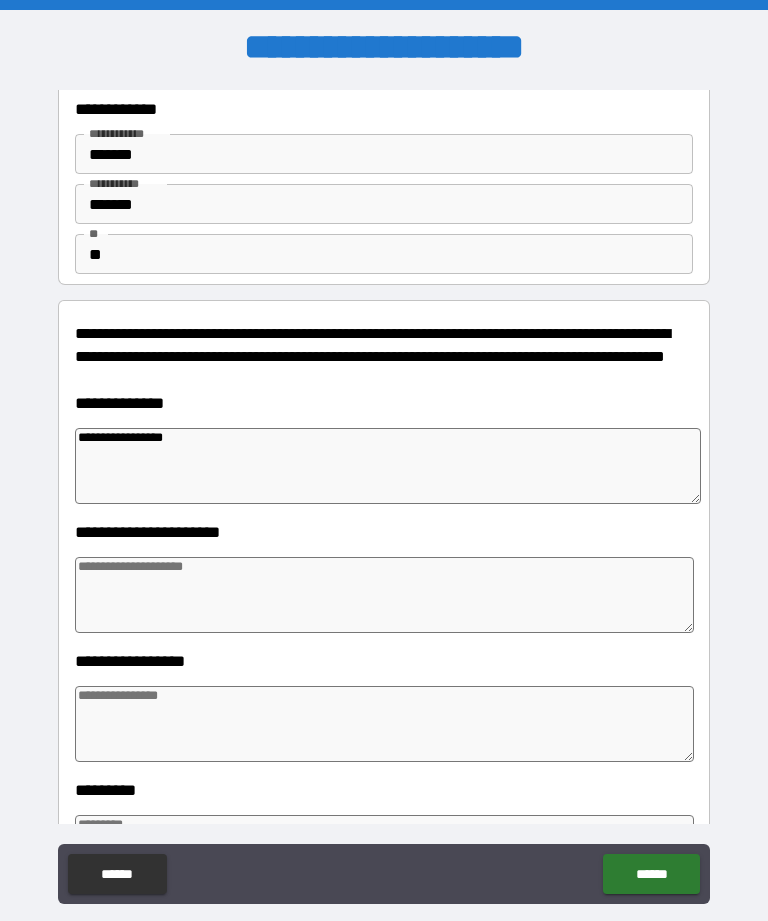 type on "**********" 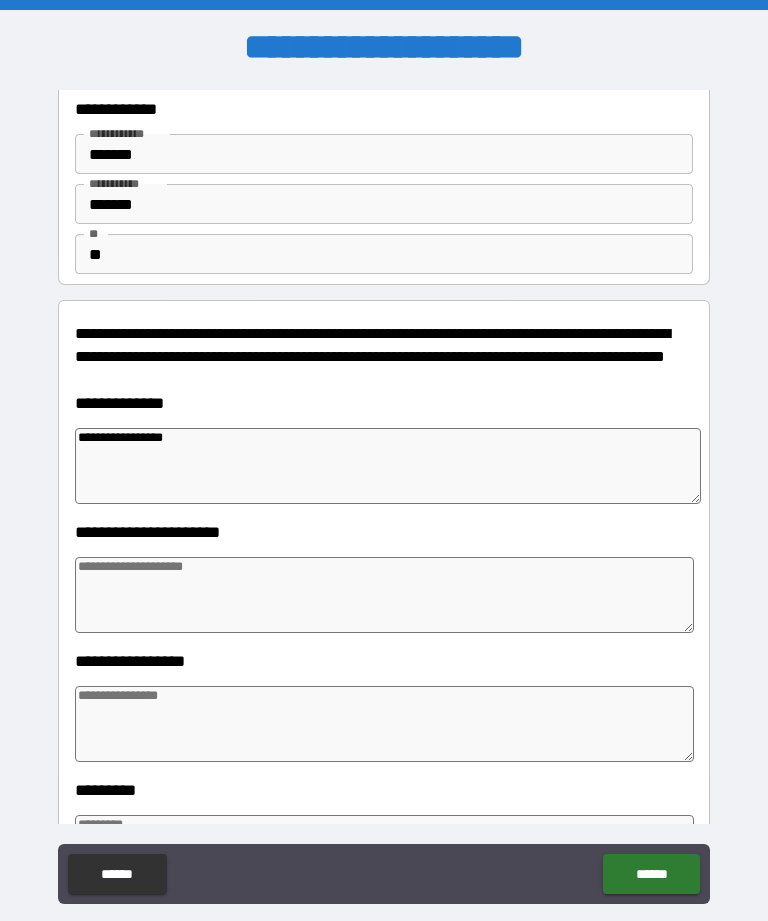 type on "*" 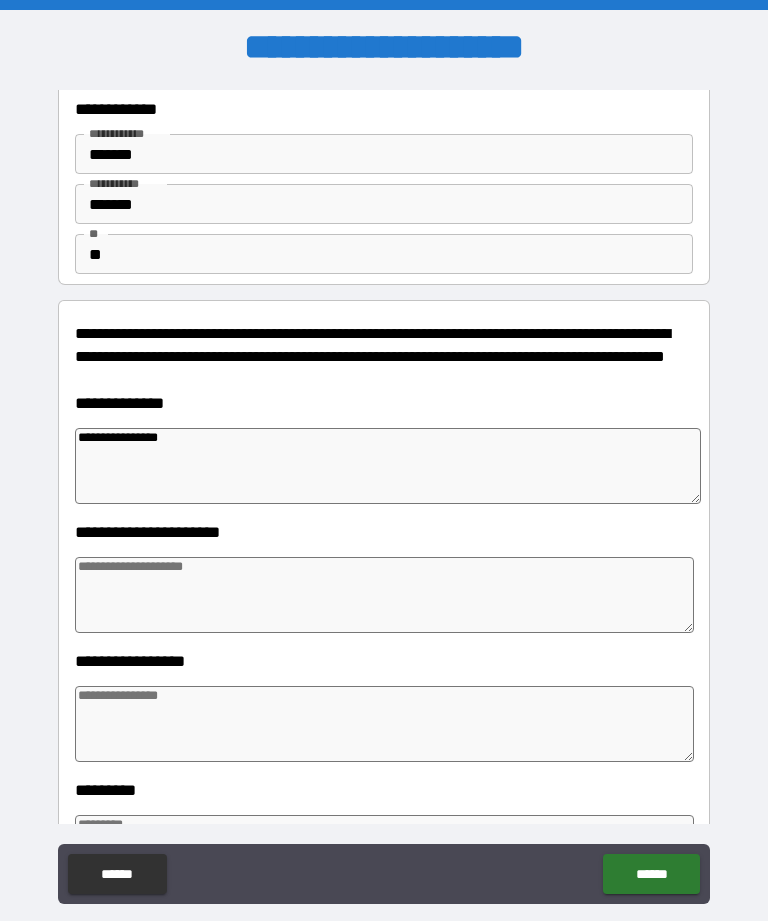 type on "**********" 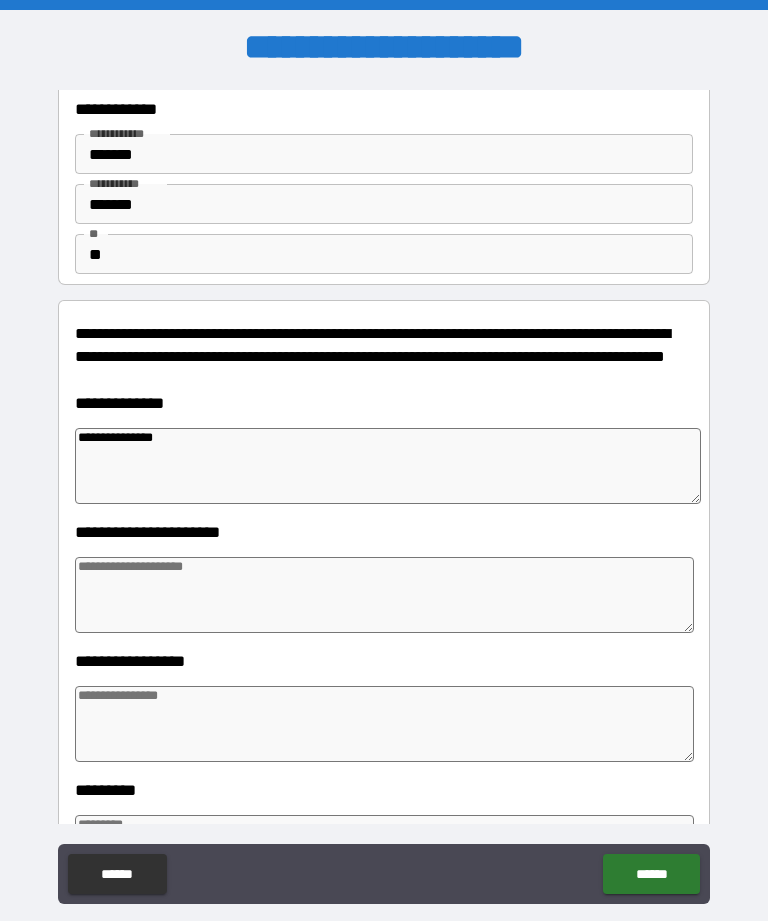 type on "*" 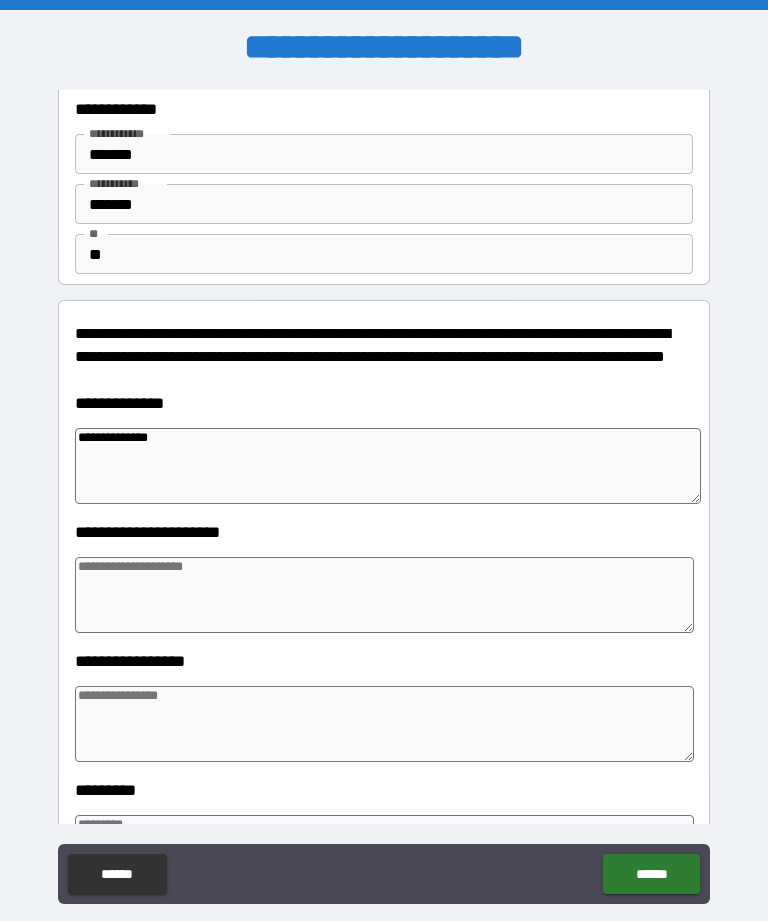 type on "*" 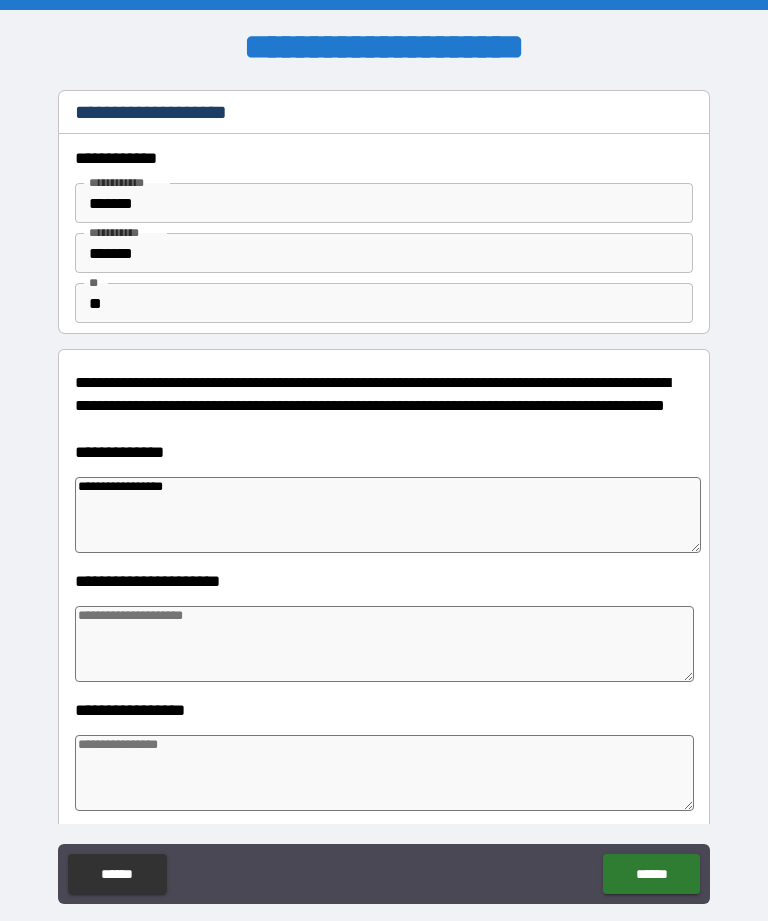 scroll, scrollTop: 60, scrollLeft: 0, axis: vertical 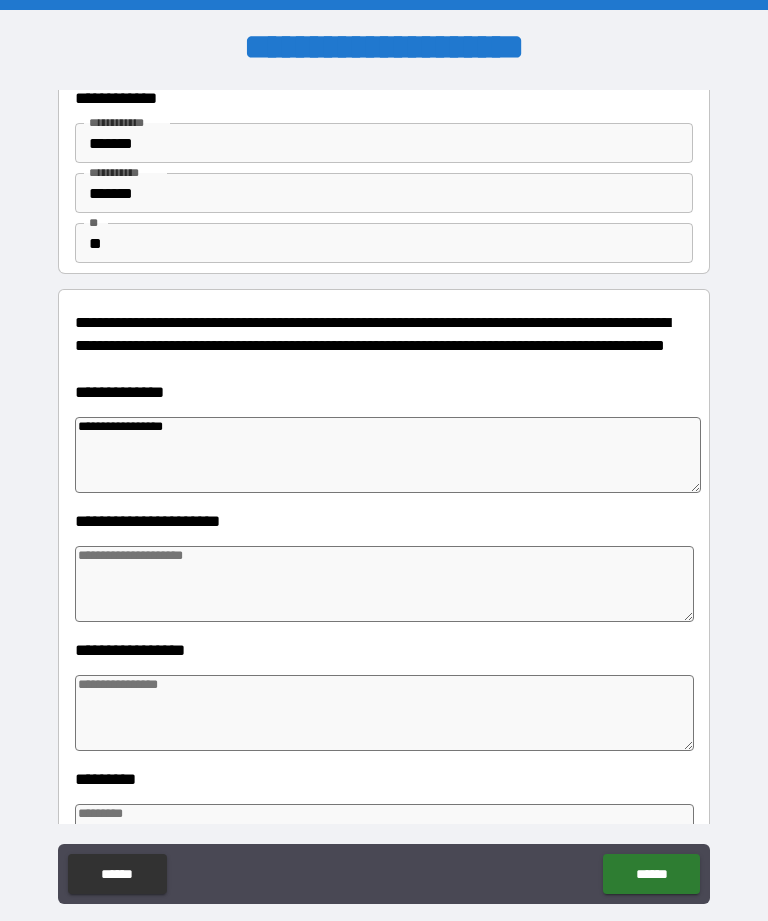 click on "**********" at bounding box center (388, 455) 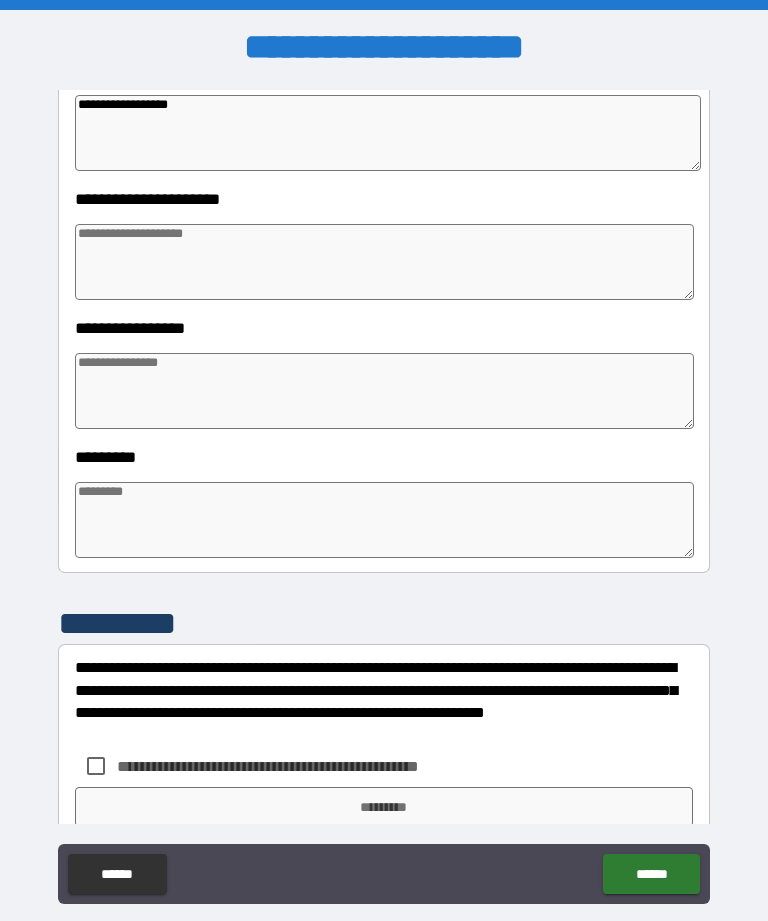 scroll, scrollTop: 393, scrollLeft: 0, axis: vertical 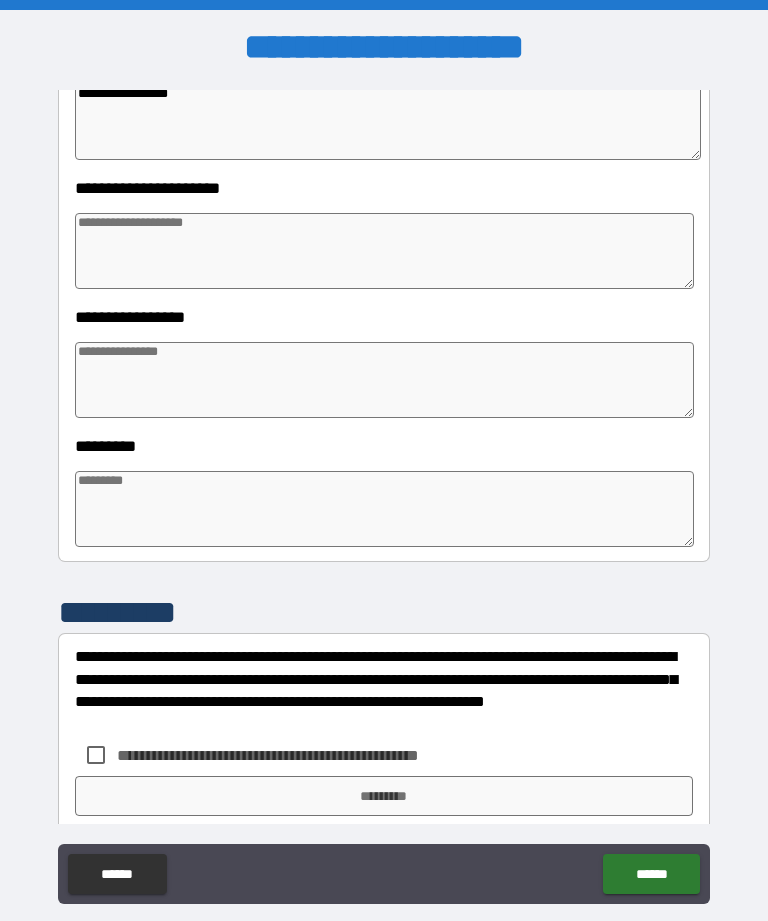 click at bounding box center (384, 251) 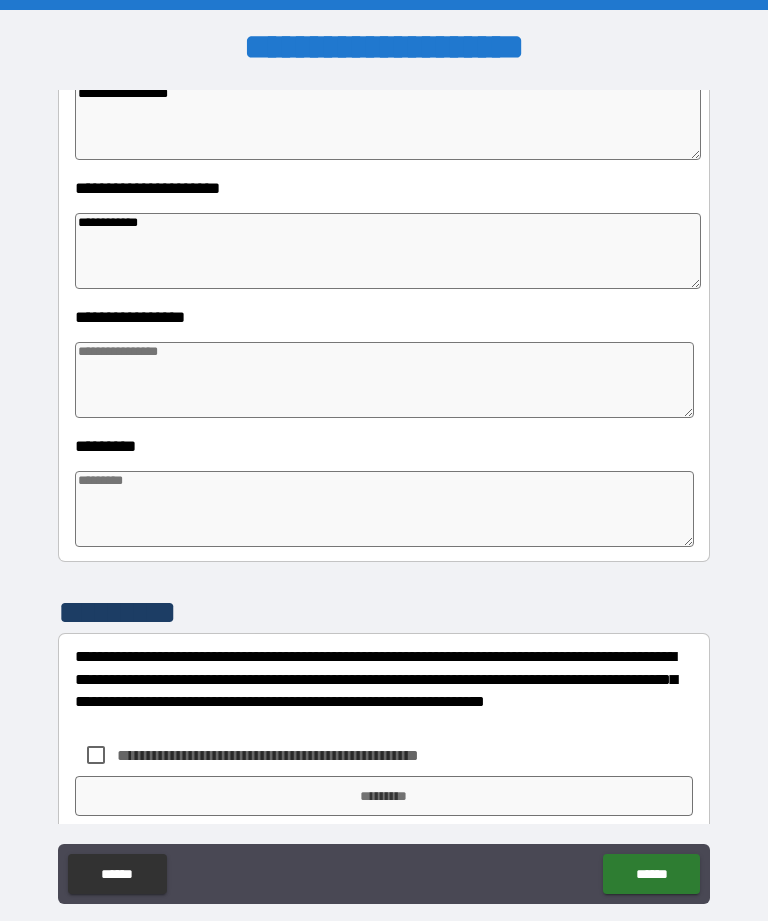 click at bounding box center (384, 509) 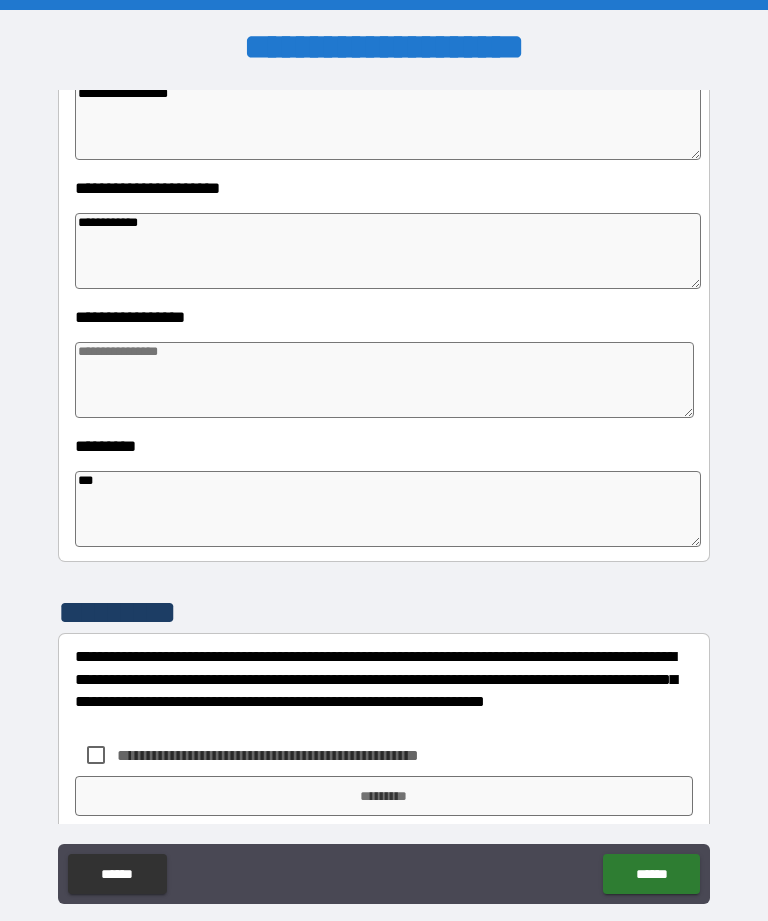 click at bounding box center (384, 380) 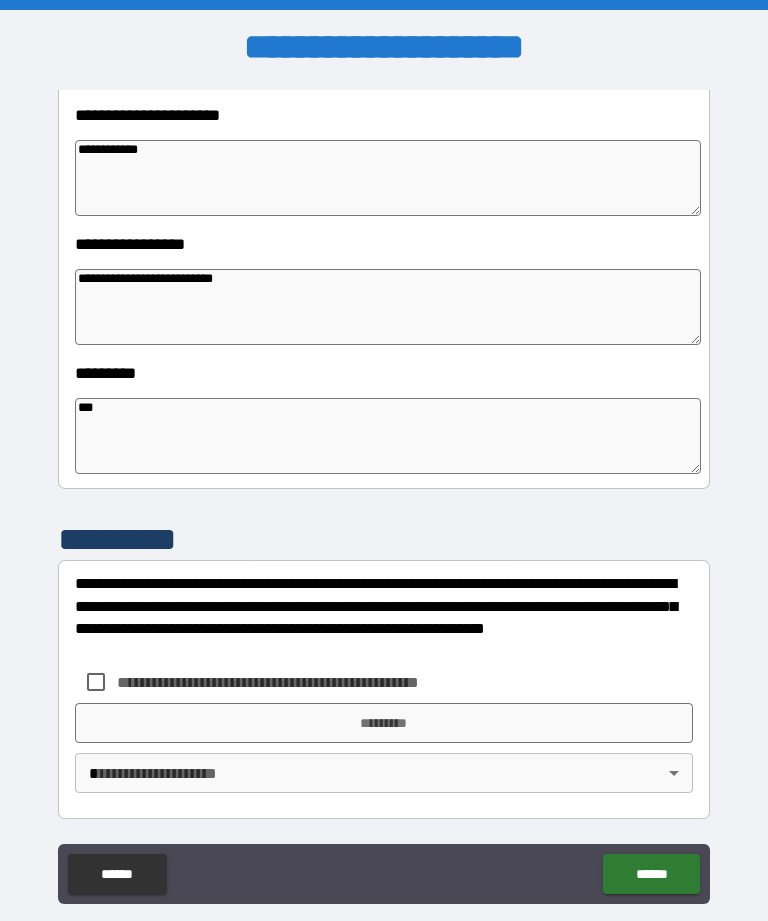 scroll, scrollTop: 466, scrollLeft: 0, axis: vertical 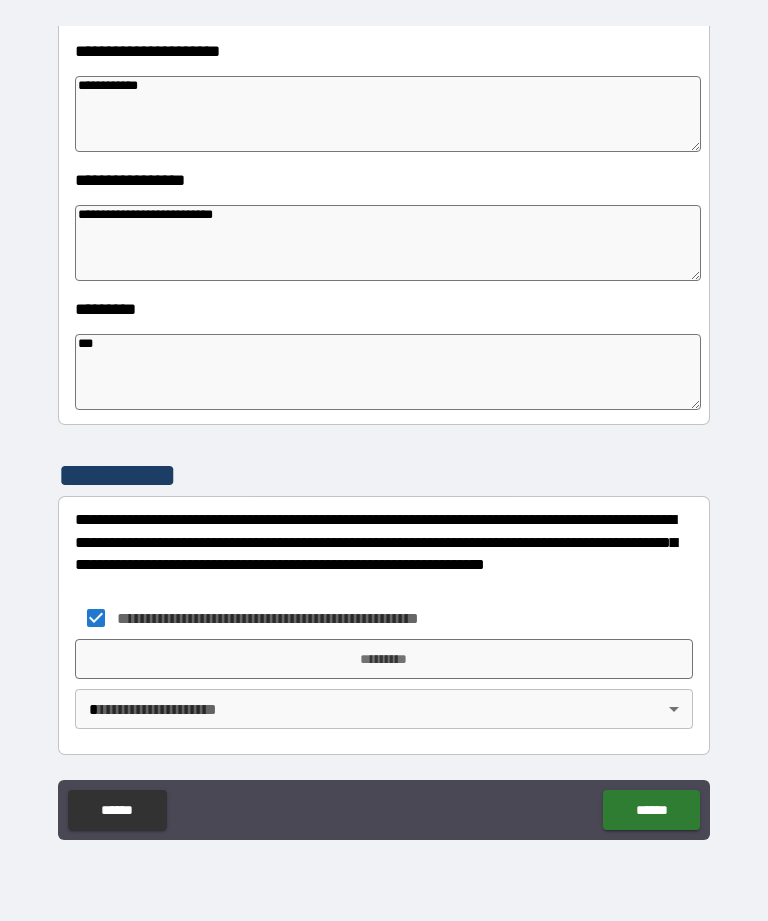 click on "*********" at bounding box center [384, 659] 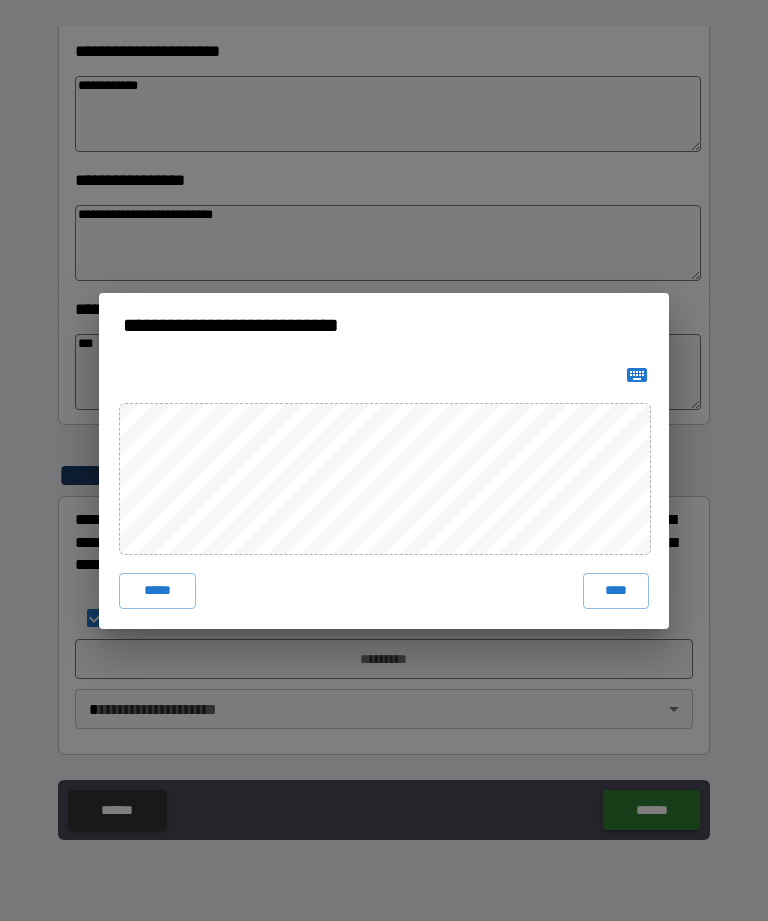 click on "****" at bounding box center [616, 591] 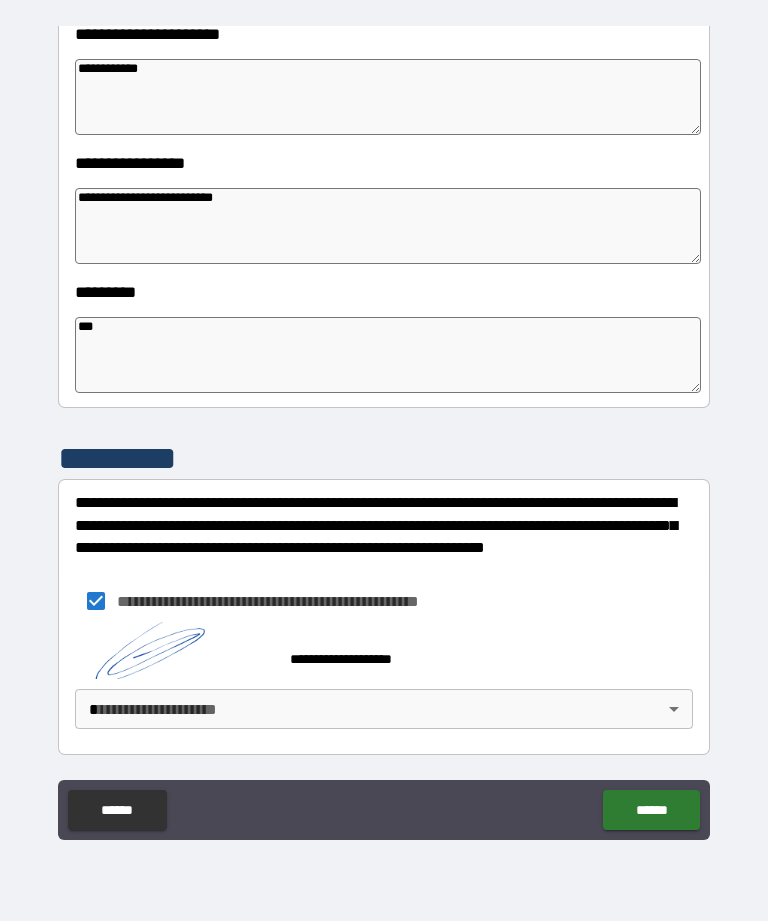 scroll, scrollTop: 483, scrollLeft: 0, axis: vertical 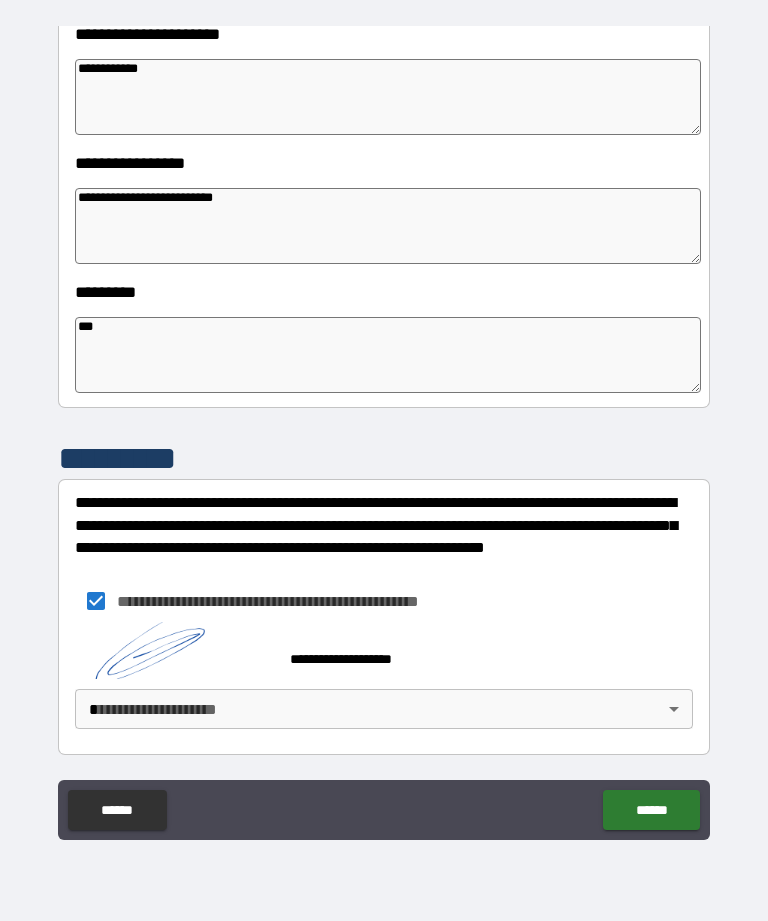 click on "******" at bounding box center [651, 810] 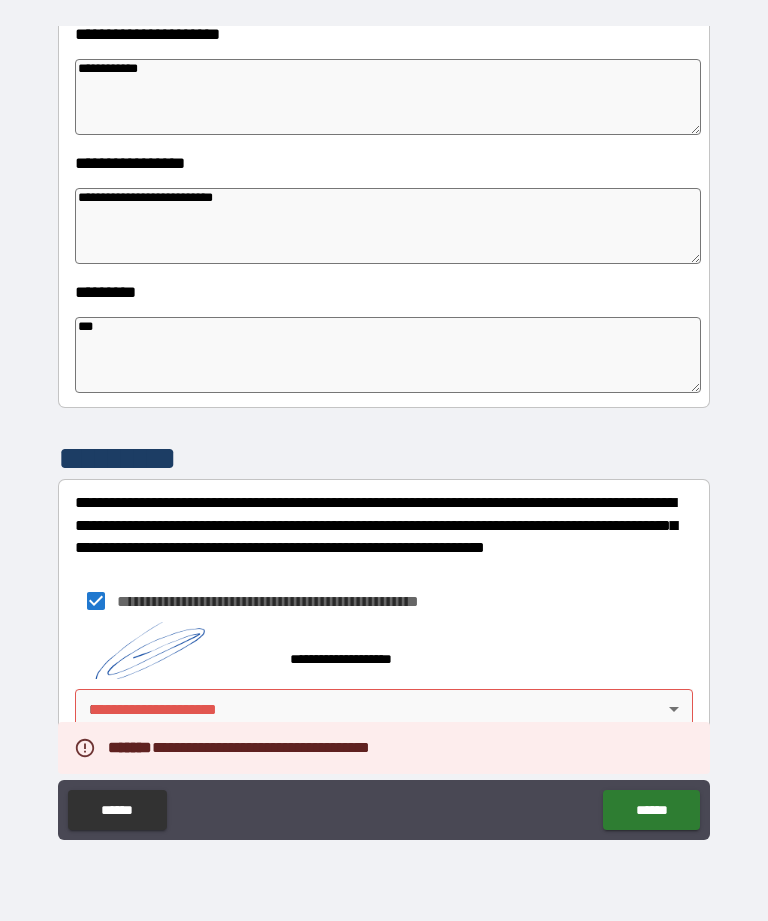 click on "******" at bounding box center [651, 810] 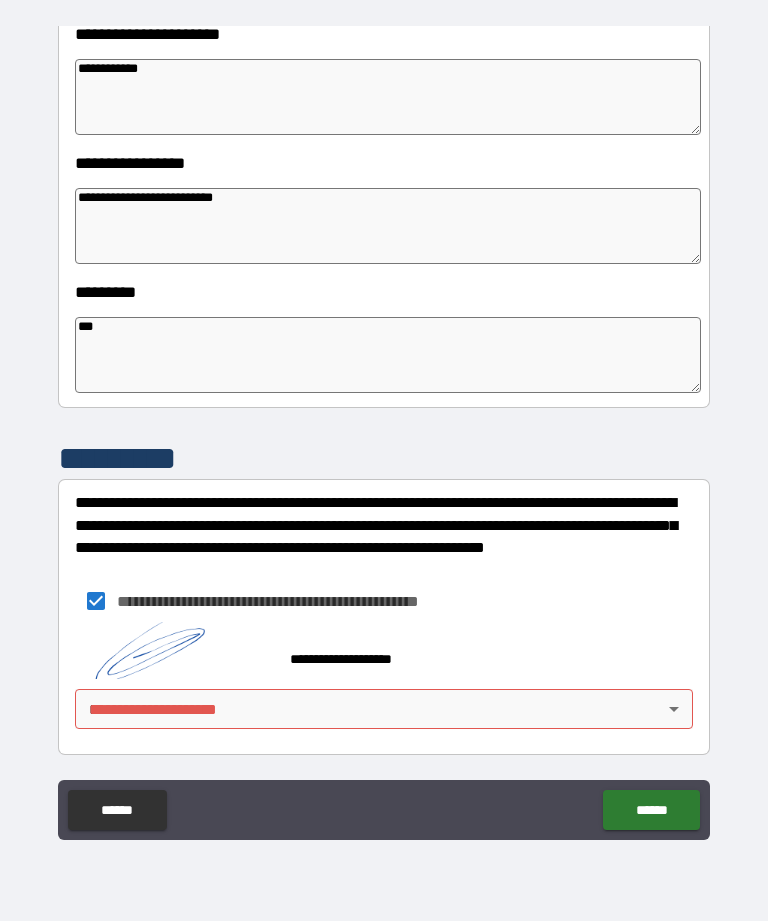 scroll, scrollTop: 483, scrollLeft: 0, axis: vertical 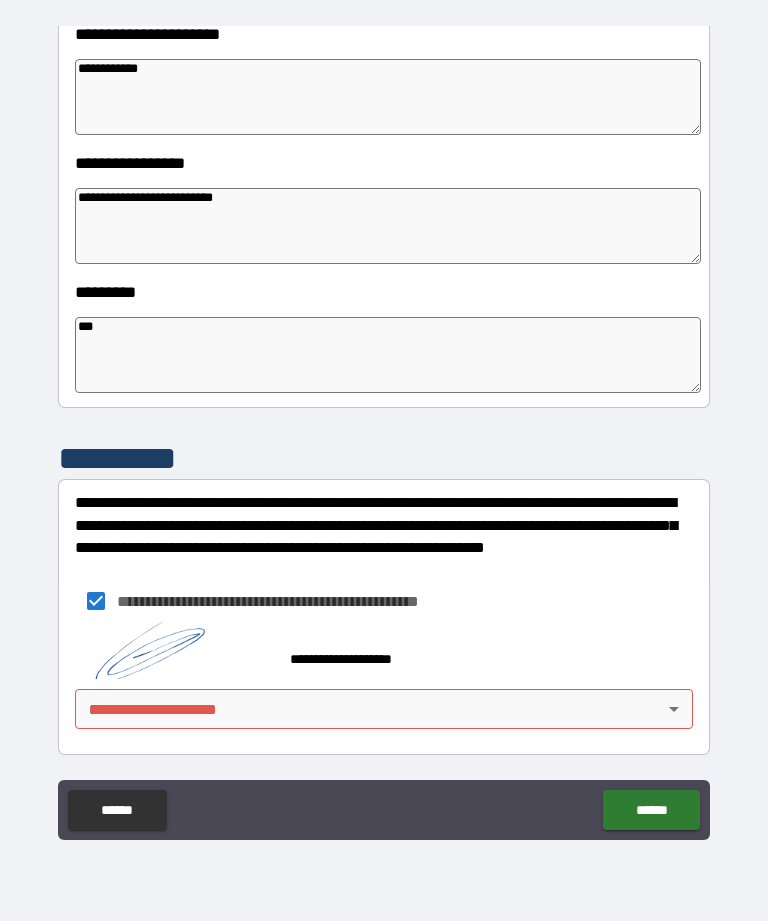 click on "[FIRST] [LAST] [STREET] [CITY] [STATE] [POSTAL_CODE] [COUNTRY] [PHONE] [EMAIL] [SSN] [CREDIT_CARD] [DRIVER_LICENSE] [PASSPORT] [BIRTH_DATE] [AGE]" at bounding box center [384, 428] 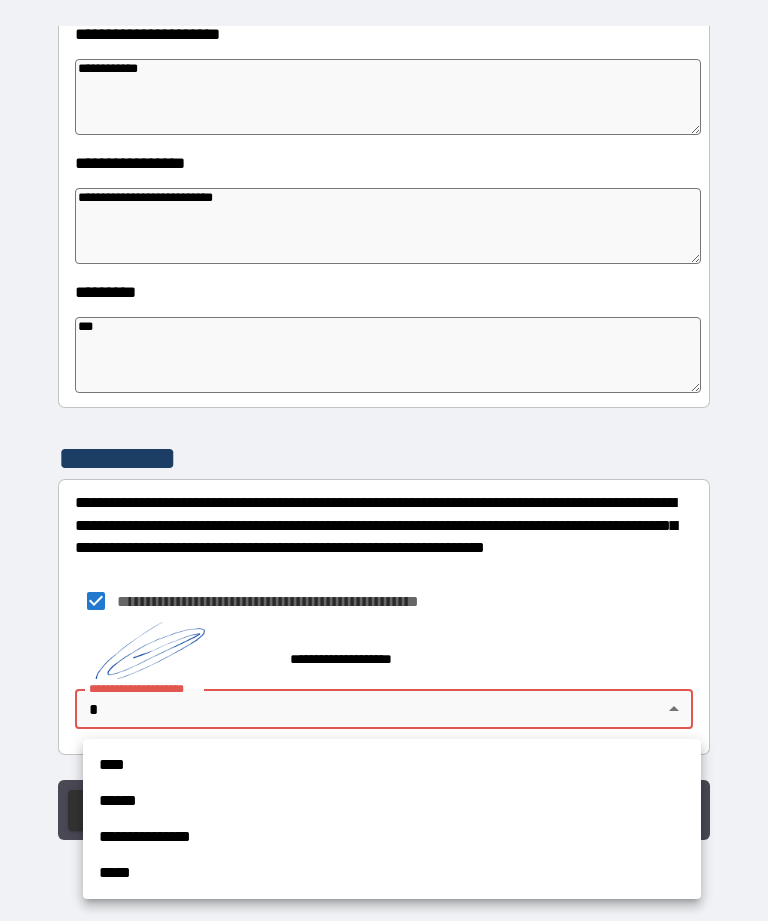 click on "****" at bounding box center (392, 765) 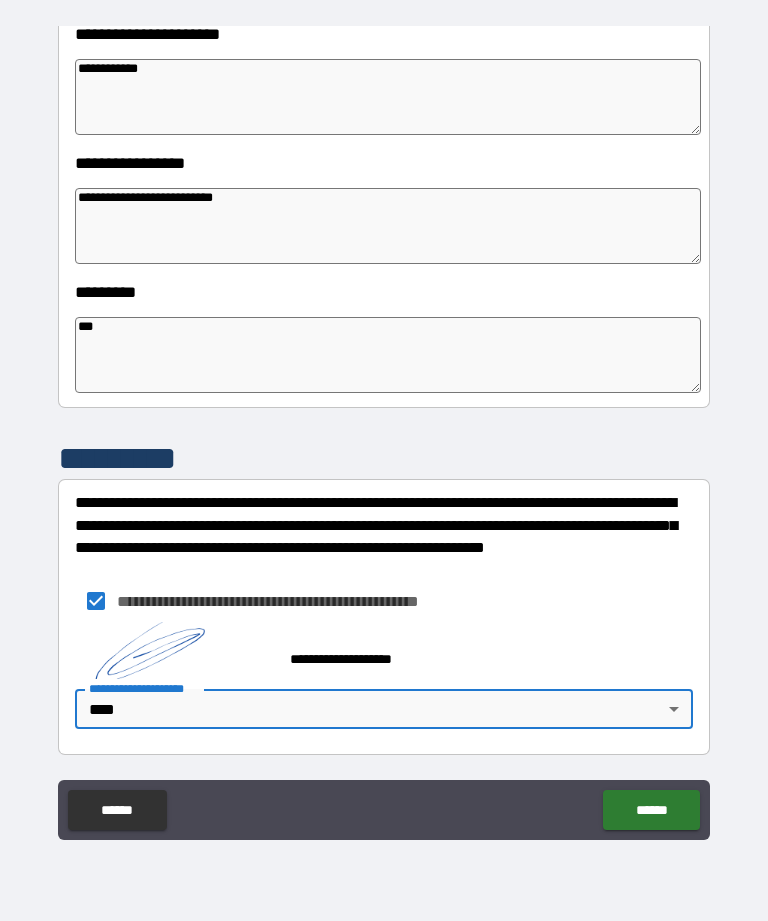 click on "******" at bounding box center (651, 810) 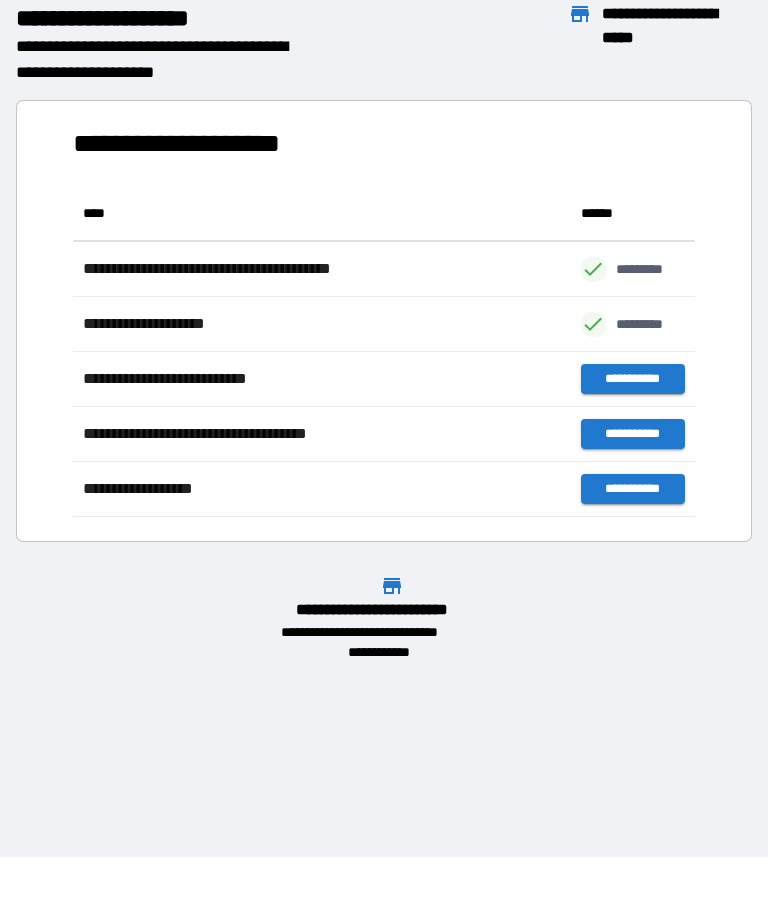 scroll, scrollTop: 331, scrollLeft: 622, axis: both 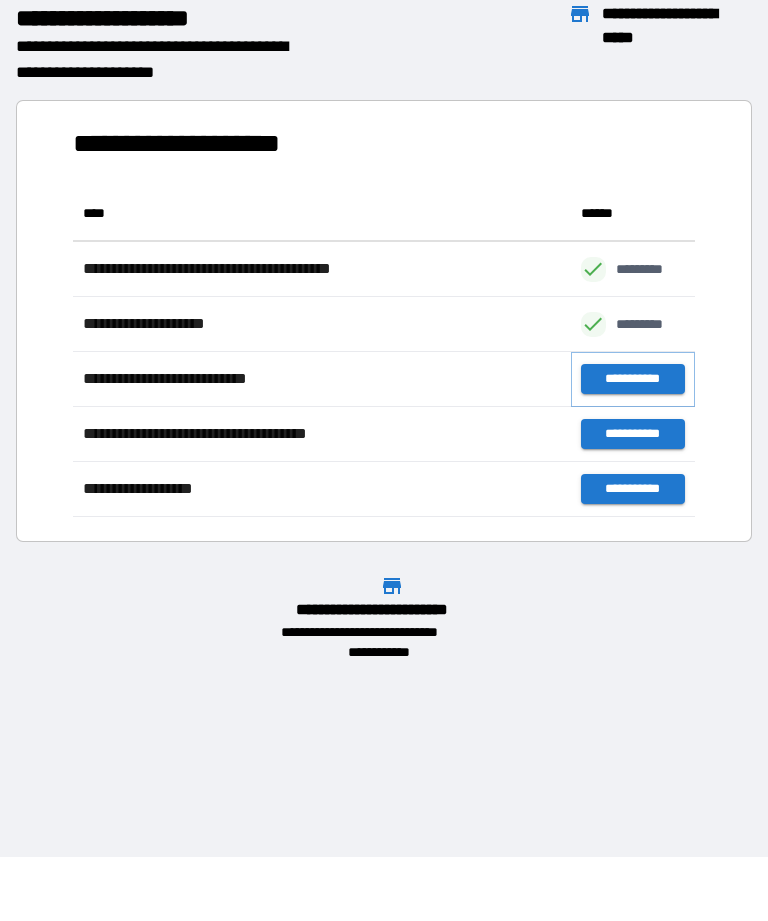 click on "**********" at bounding box center [633, 379] 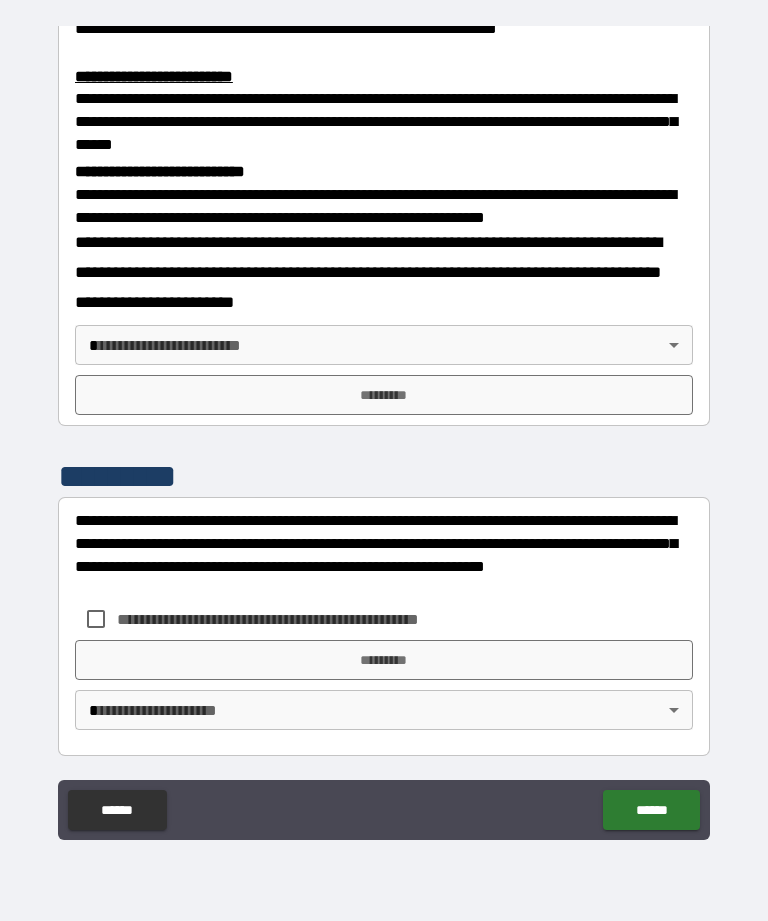 scroll, scrollTop: 668, scrollLeft: 0, axis: vertical 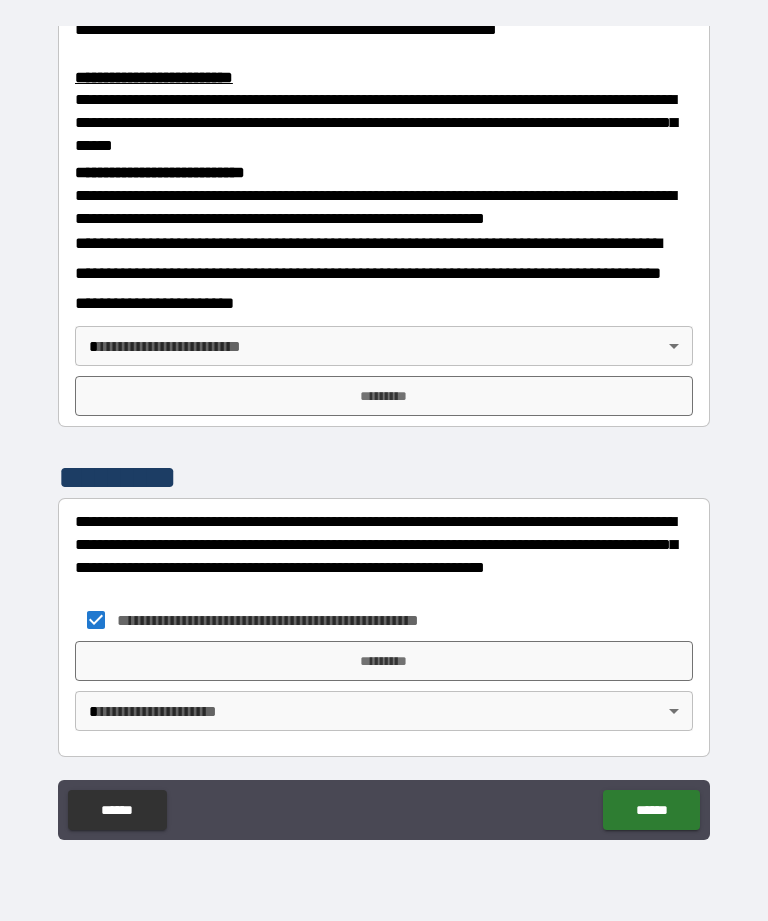 click on "*********" at bounding box center [384, 661] 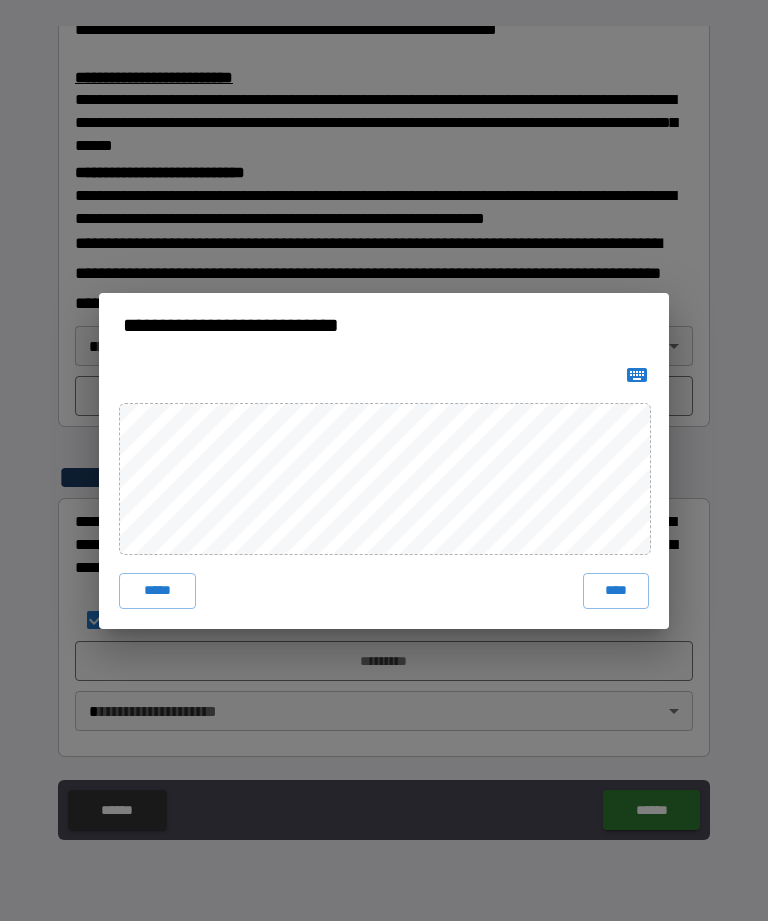click on "**********" at bounding box center (384, 460) 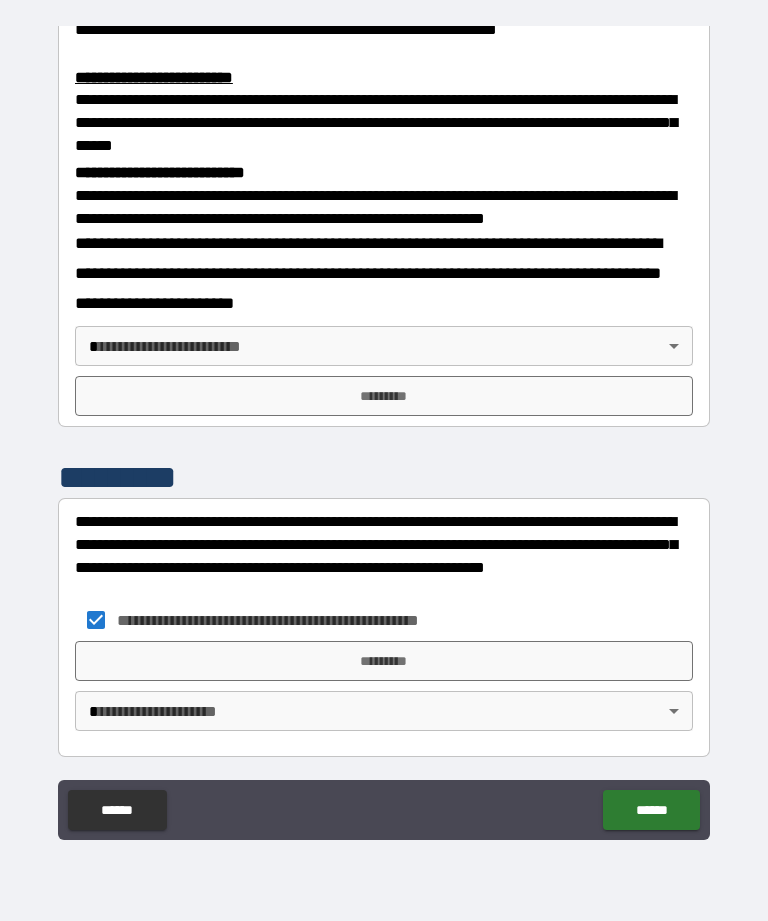 click on "*********" at bounding box center [384, 661] 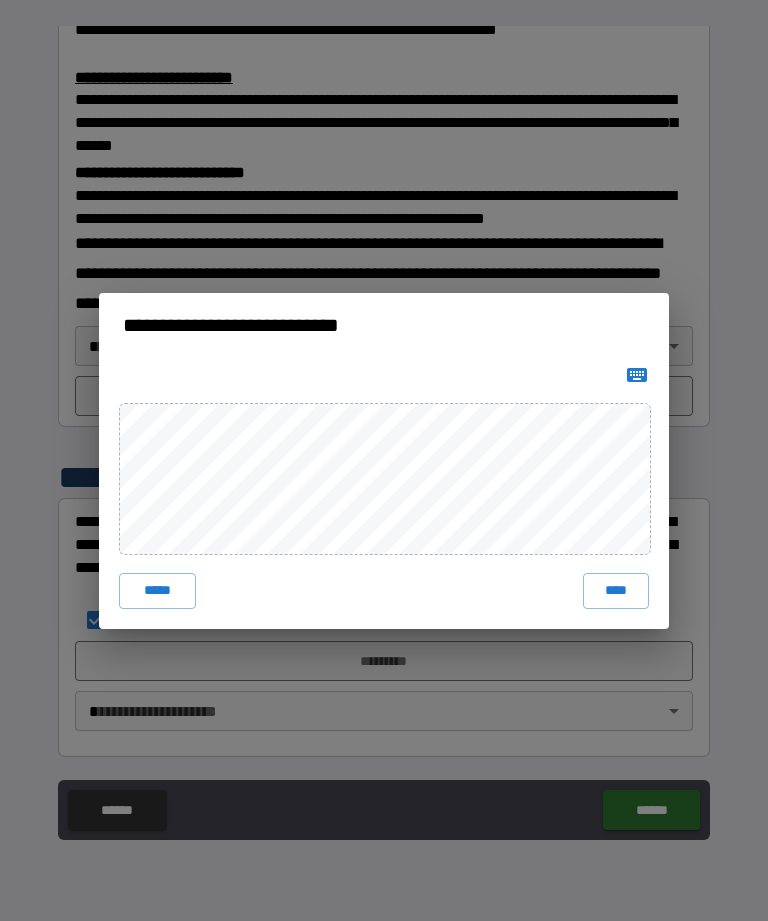 click on "****" at bounding box center (616, 591) 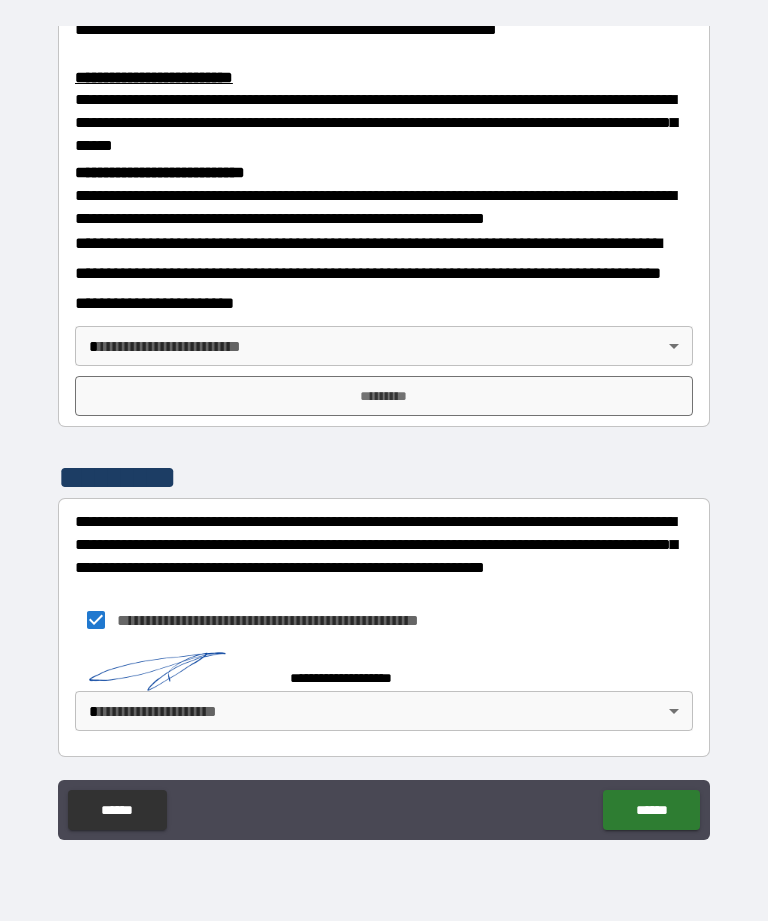 scroll, scrollTop: 658, scrollLeft: 0, axis: vertical 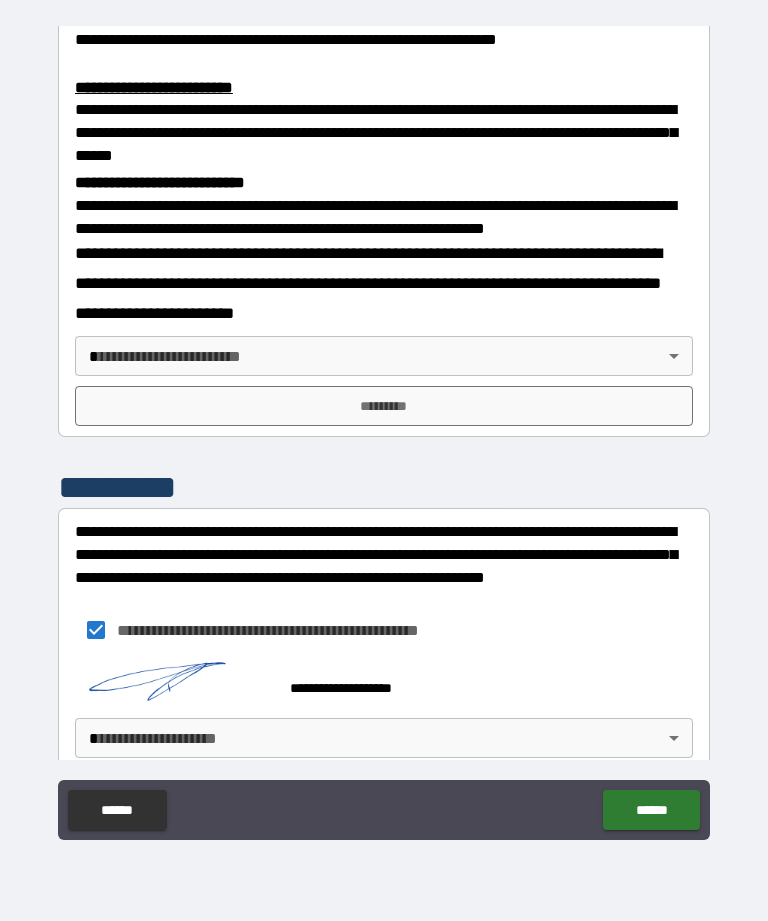 click on "******" at bounding box center (651, 810) 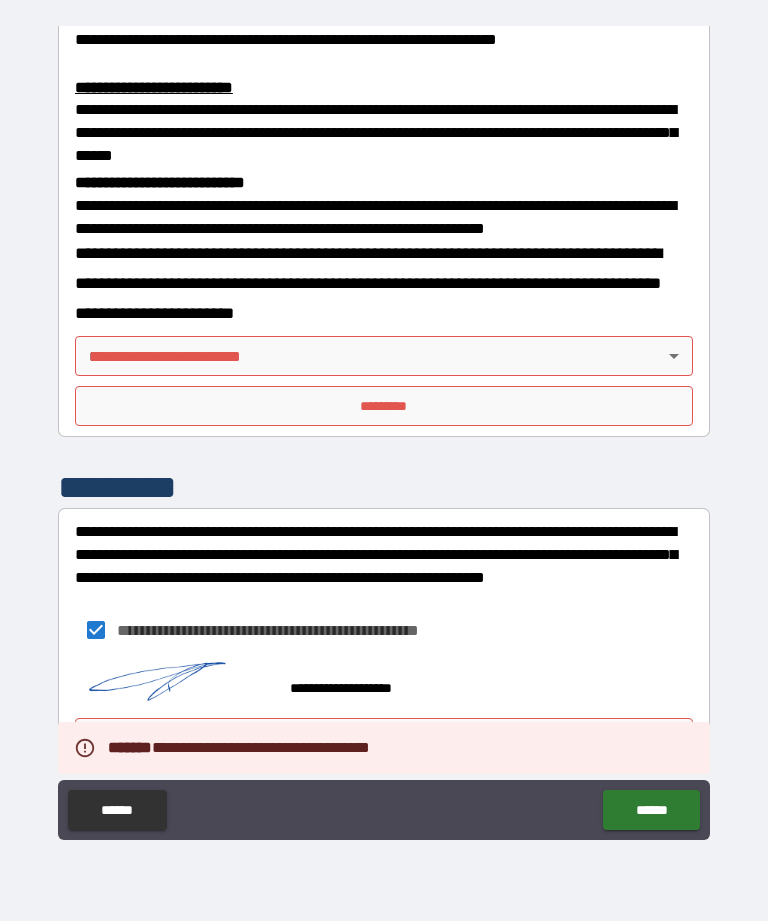 click on "******" at bounding box center [651, 810] 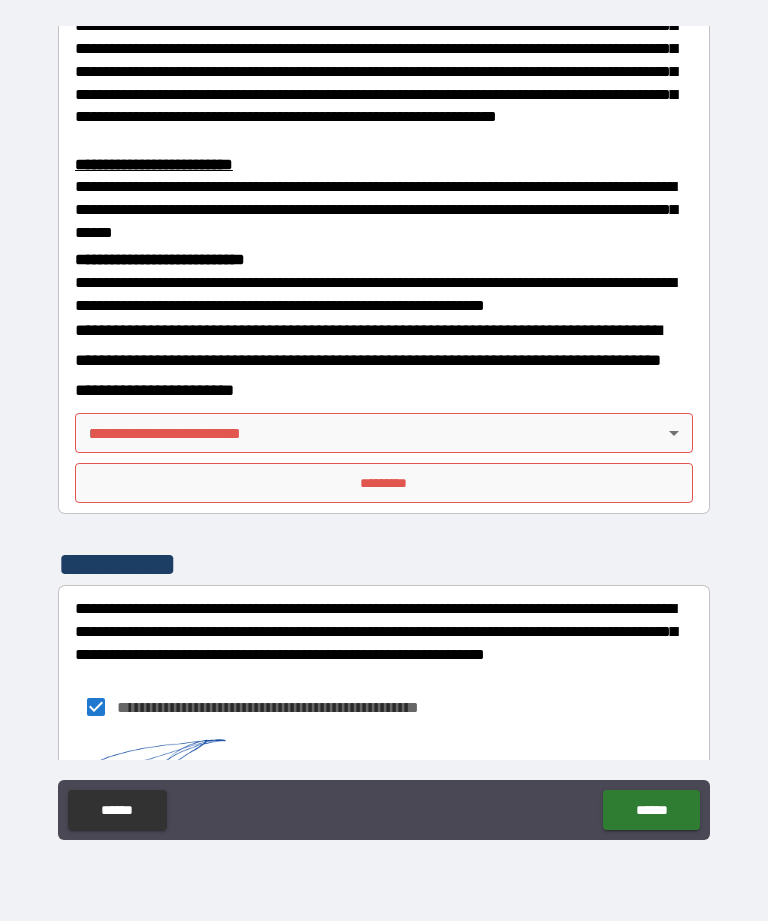 scroll, scrollTop: 579, scrollLeft: 0, axis: vertical 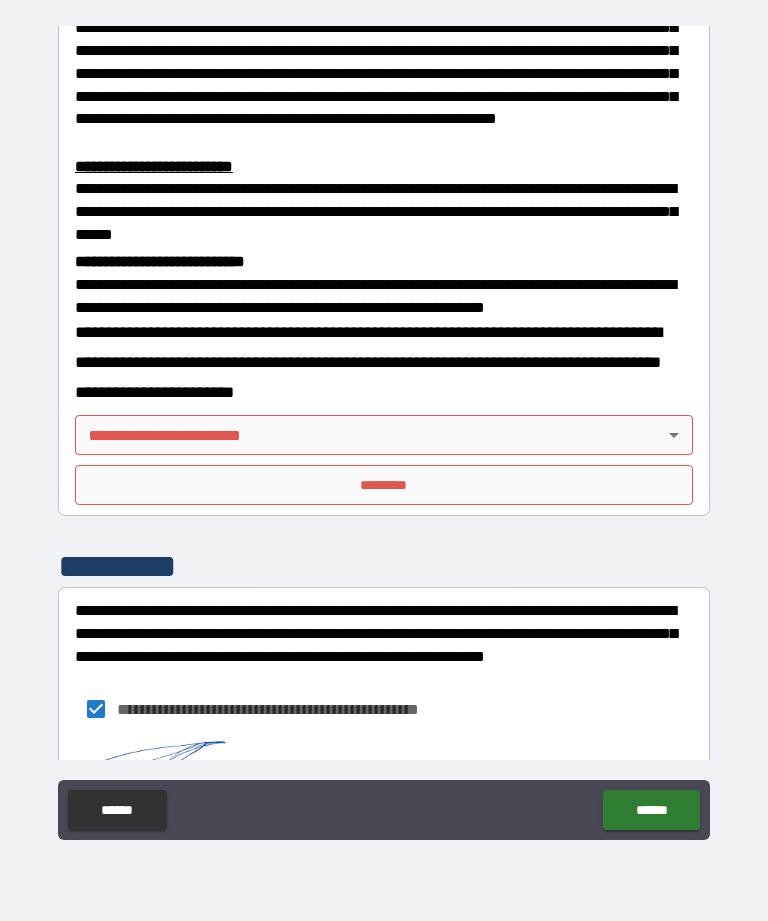 click on "[FIRST] [LAST] [STREET] [CITY] [STATE] [POSTAL_CODE] [COUNTRY] [PHONE] [EMAIL] [SSN] [CREDIT_CARD] [DRIVER_LICENSE] [PASSPORT] [BIRTH_DATE] [AGE]" at bounding box center [384, 428] 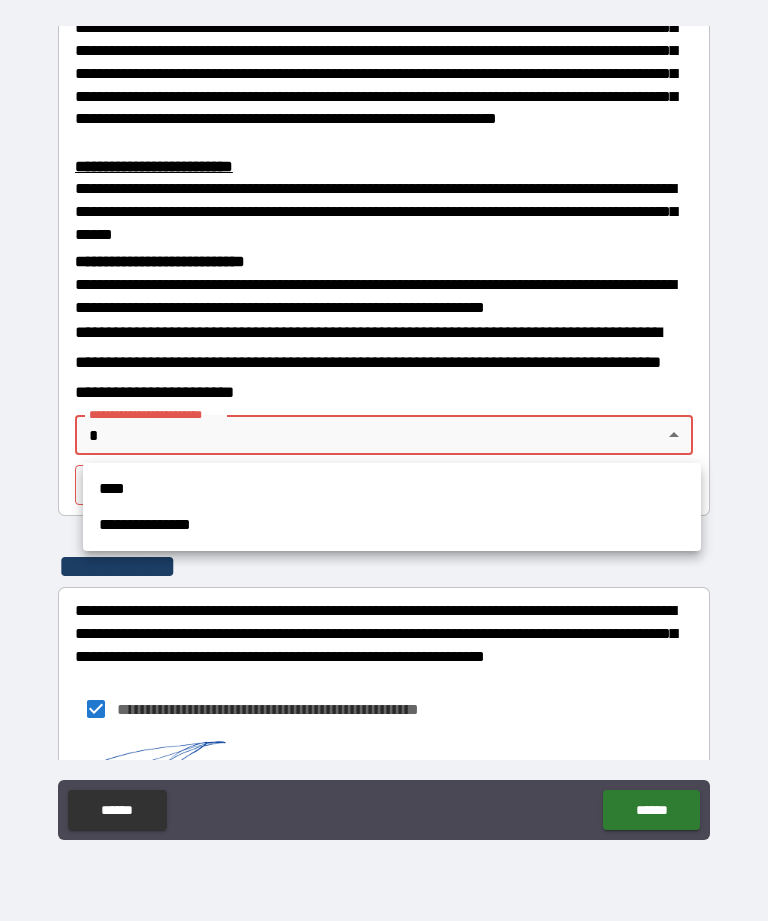click on "****" at bounding box center (392, 489) 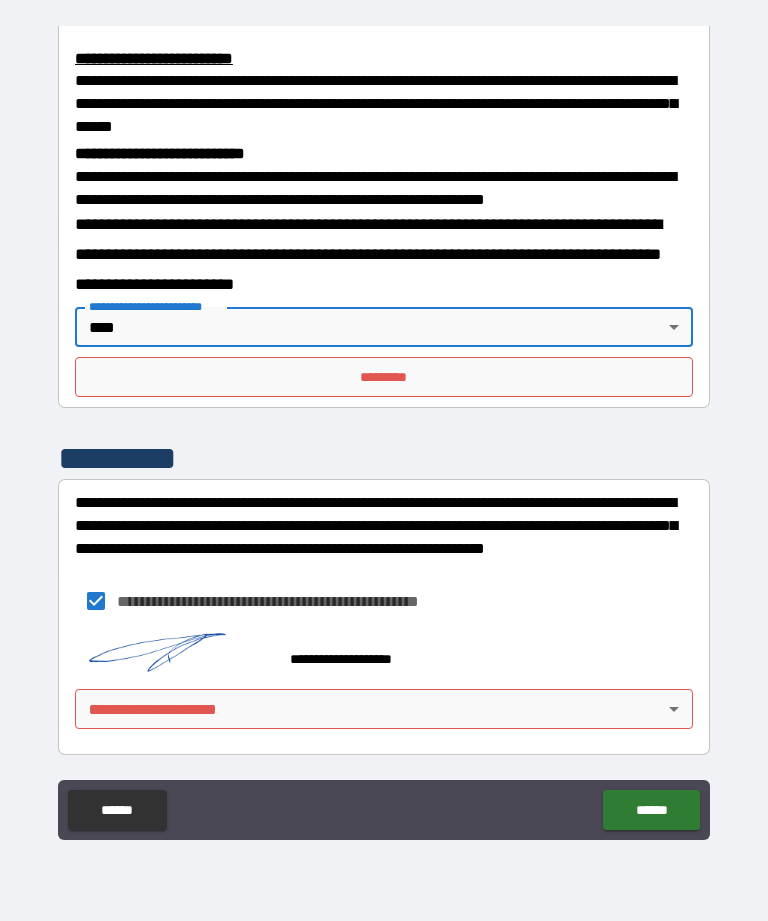 click on "******" at bounding box center [651, 810] 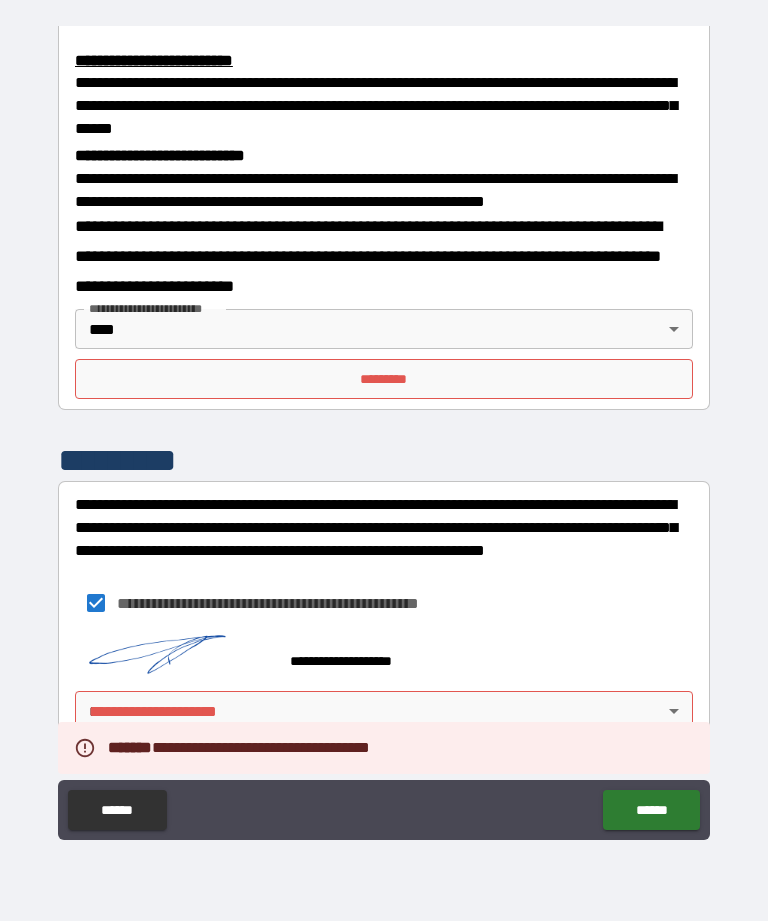 scroll, scrollTop: 685, scrollLeft: 0, axis: vertical 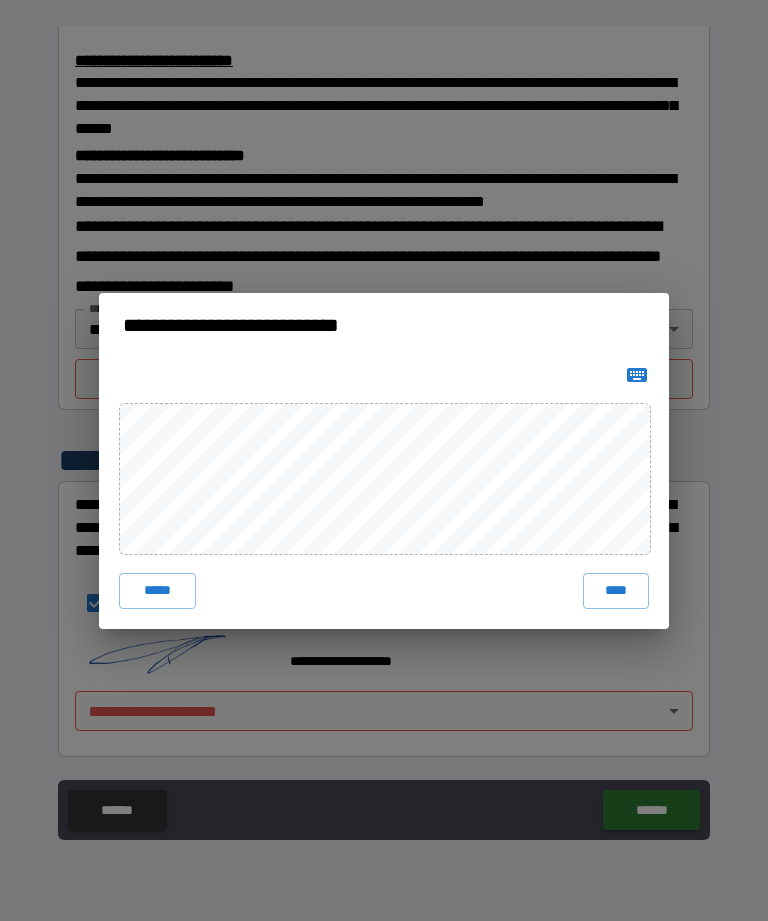 click on "****" at bounding box center (616, 591) 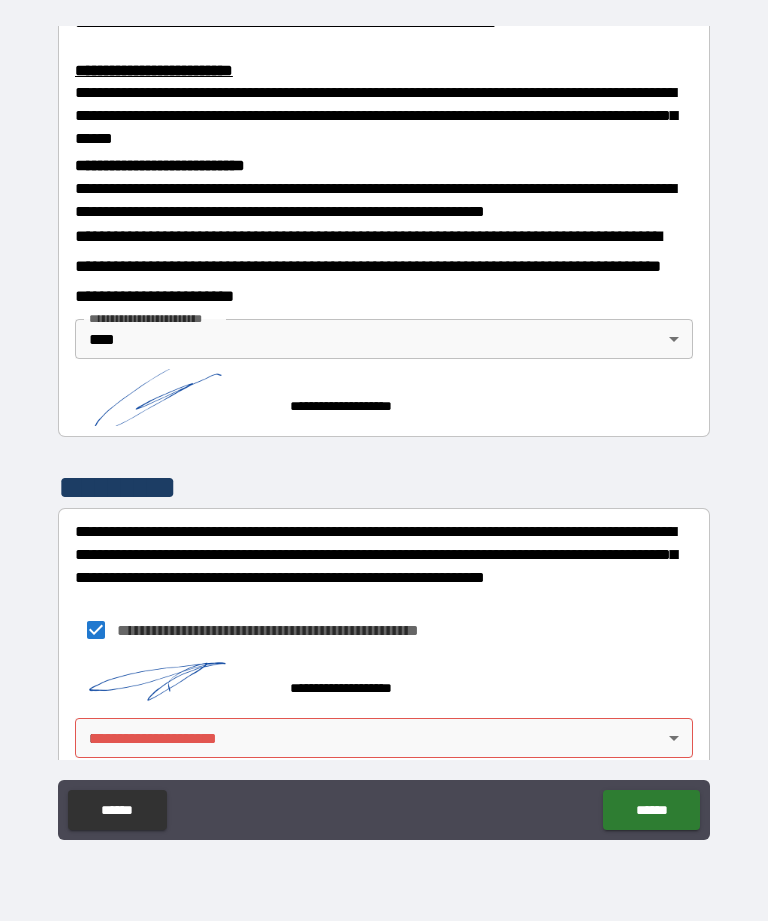 click on "******" at bounding box center [651, 810] 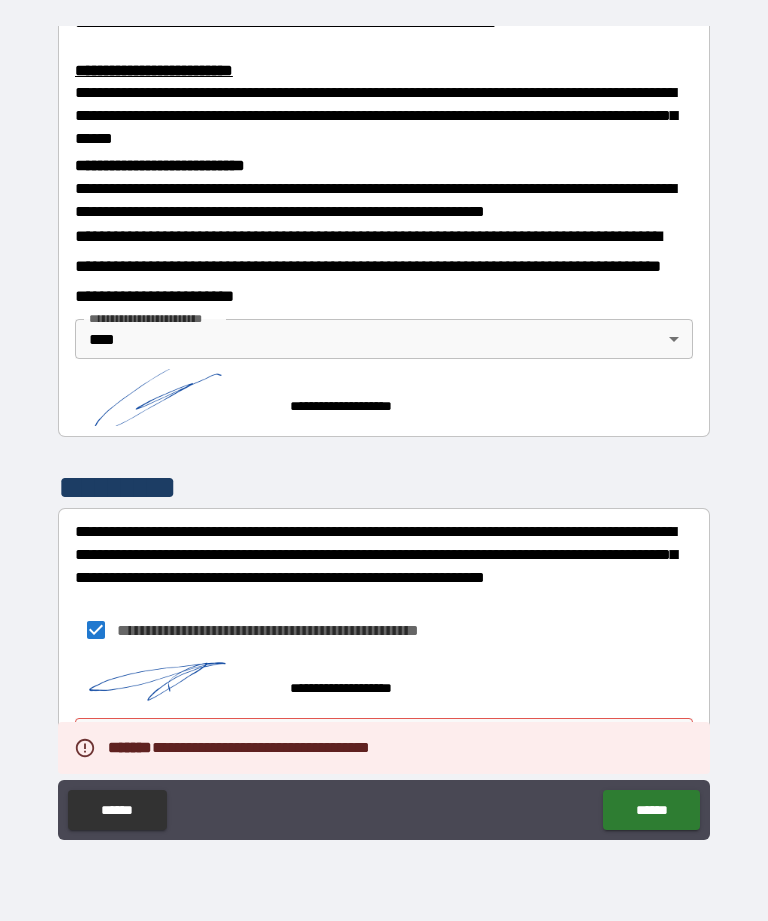 click on "******" at bounding box center (651, 810) 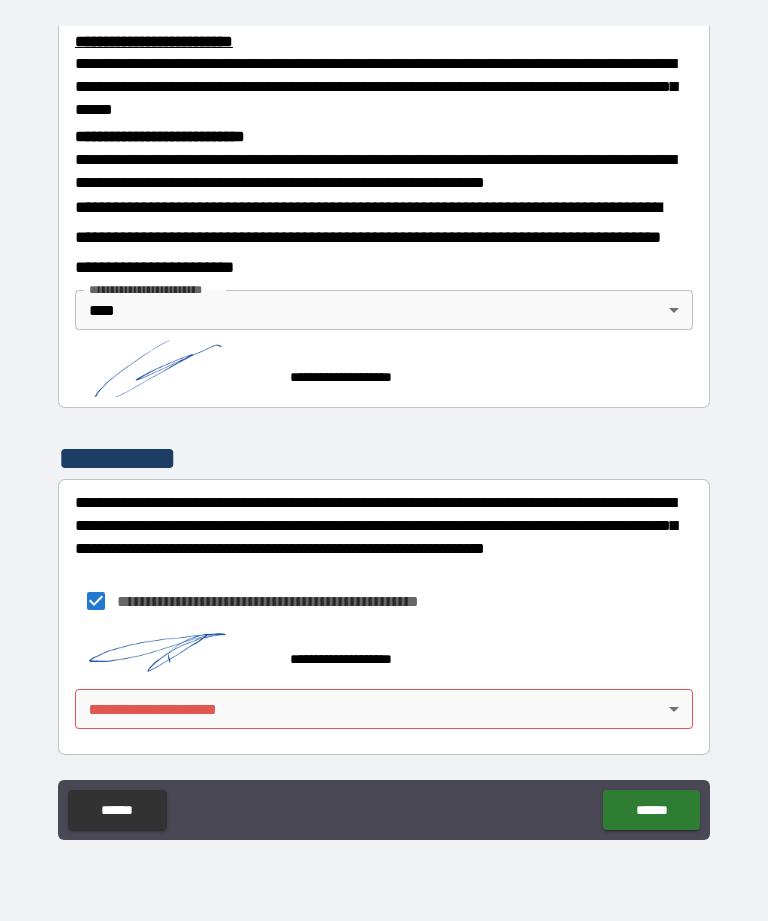 scroll, scrollTop: 702, scrollLeft: 0, axis: vertical 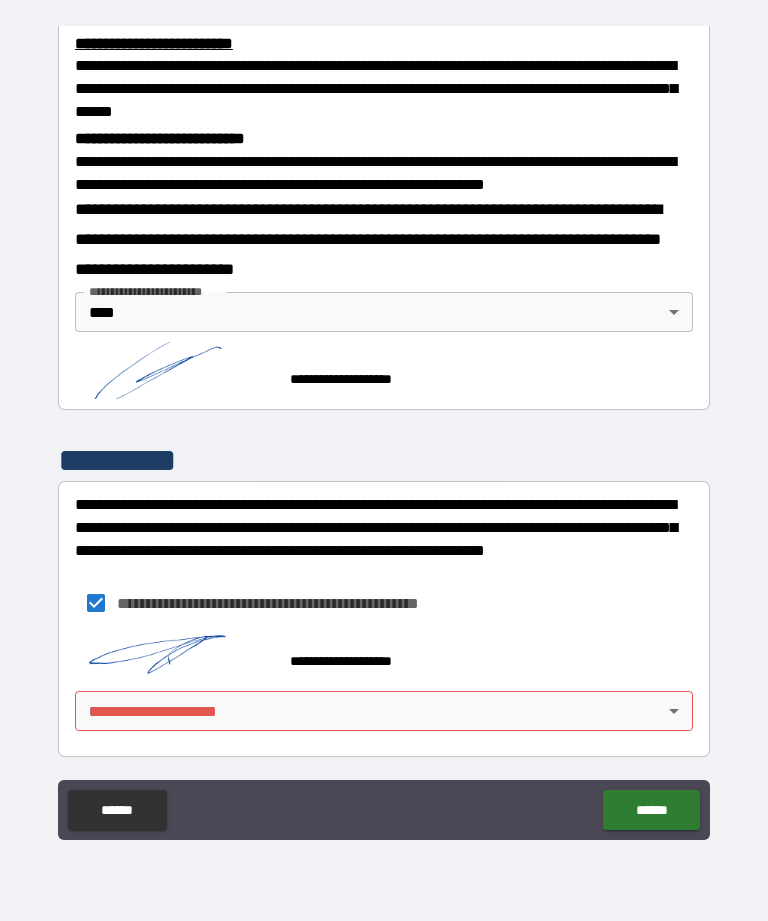 click on "[FIRST] [LAST] [STREET] [CITY] [STATE] [POSTAL_CODE] [COUNTRY] [PHONE] [EMAIL] [SSN] [CREDIT_CARD] [DRIVER_LICENSE] [PASSPORT] [BIRTH_DATE] [AGE]" at bounding box center (384, 428) 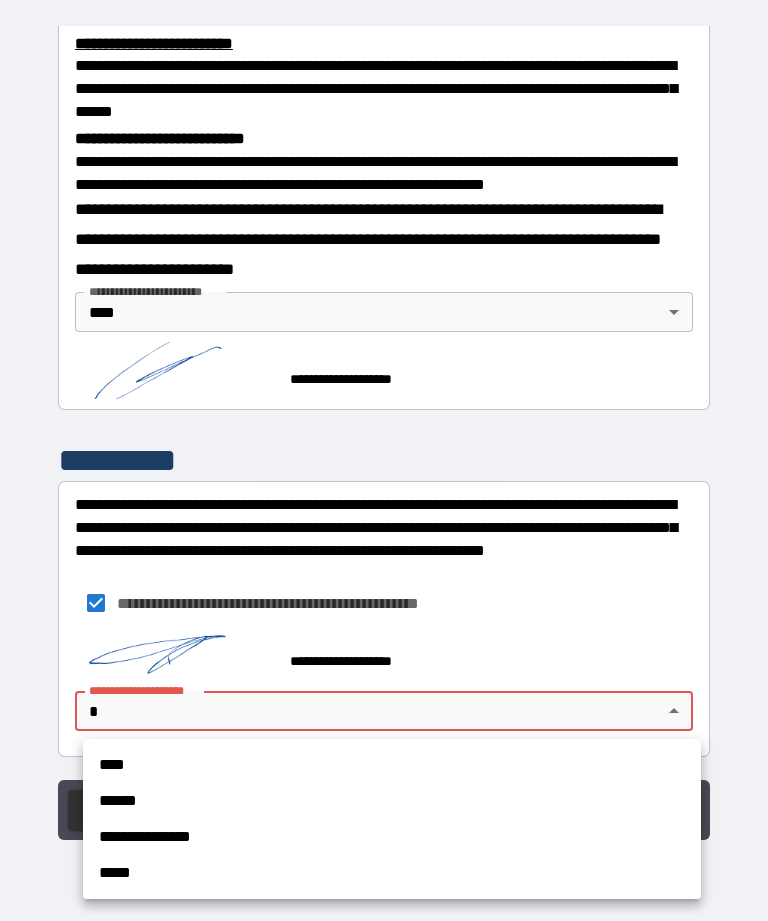 click on "****" at bounding box center [392, 765] 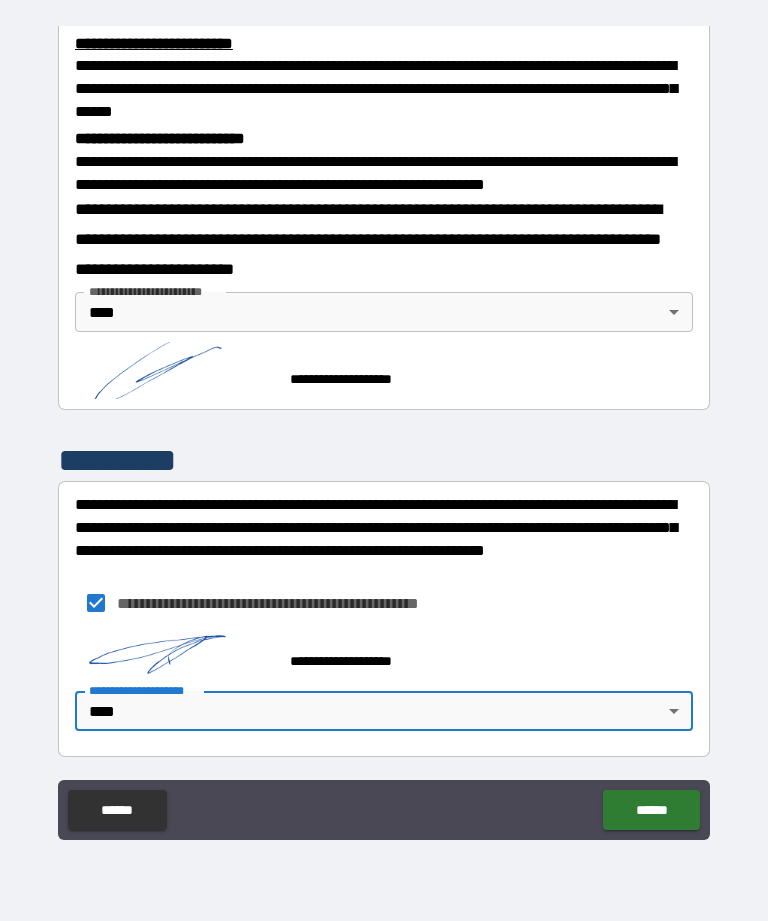 click on "******" at bounding box center (651, 810) 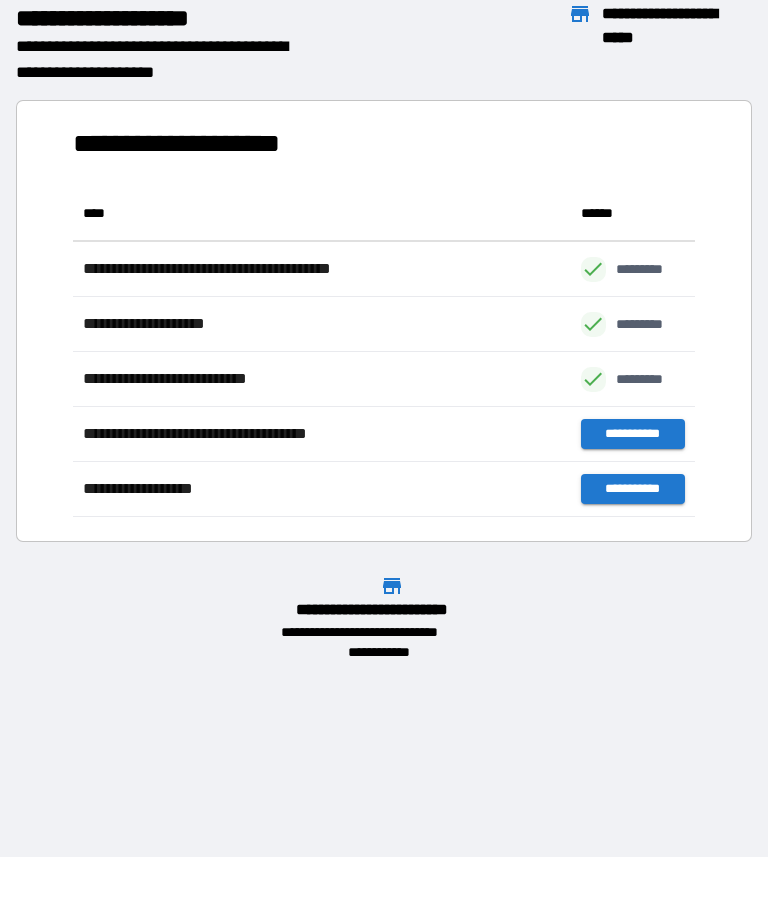 scroll, scrollTop: 1, scrollLeft: 1, axis: both 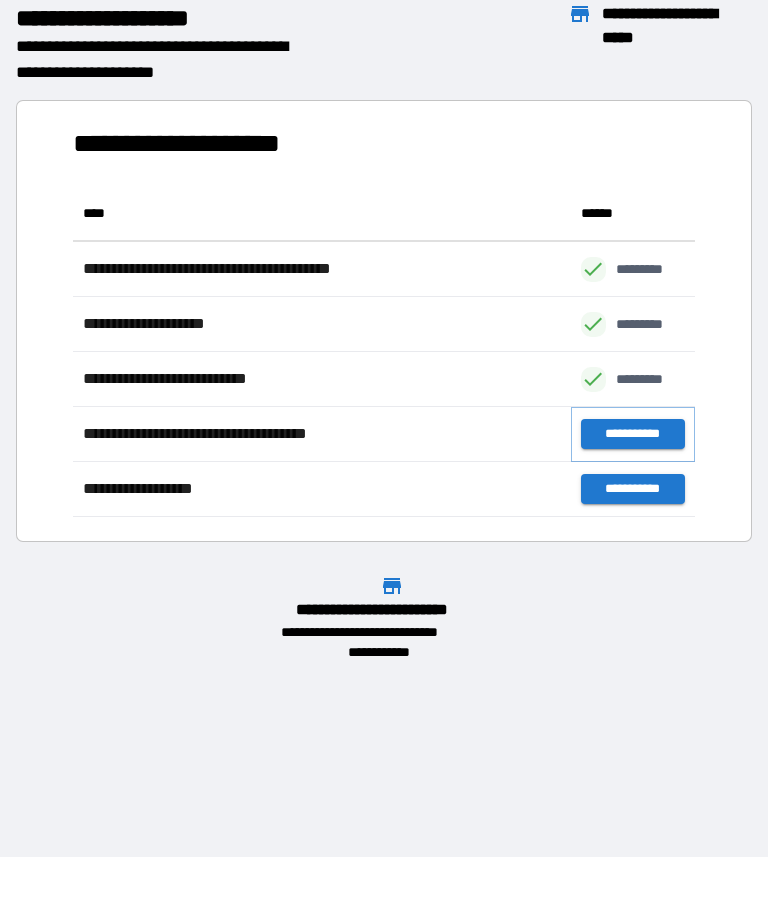 click on "**********" at bounding box center [633, 434] 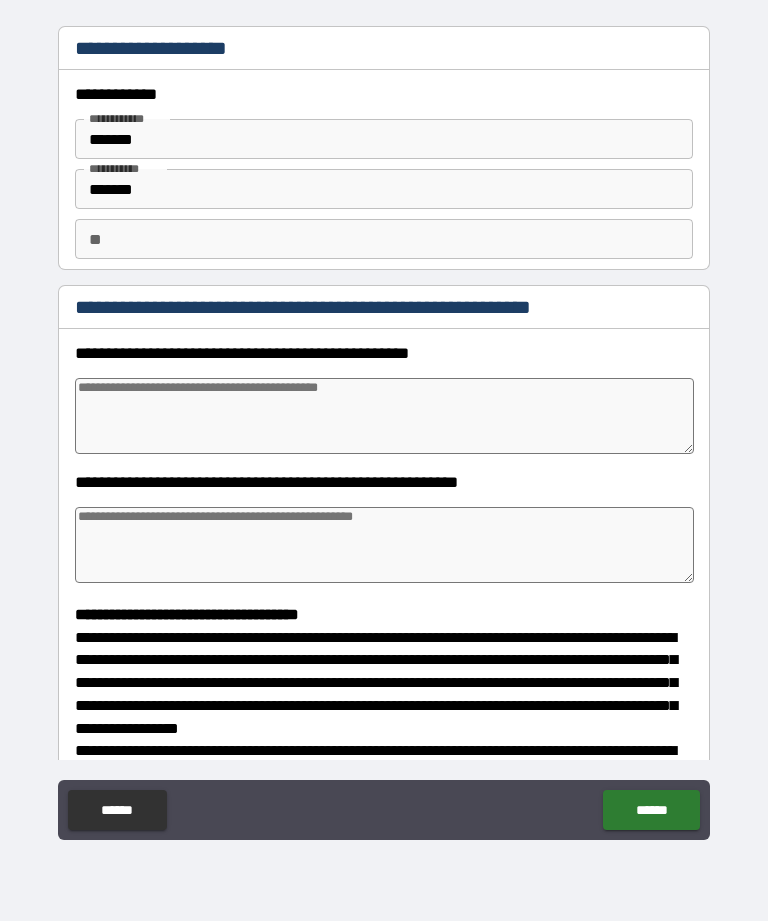 click at bounding box center (384, 416) 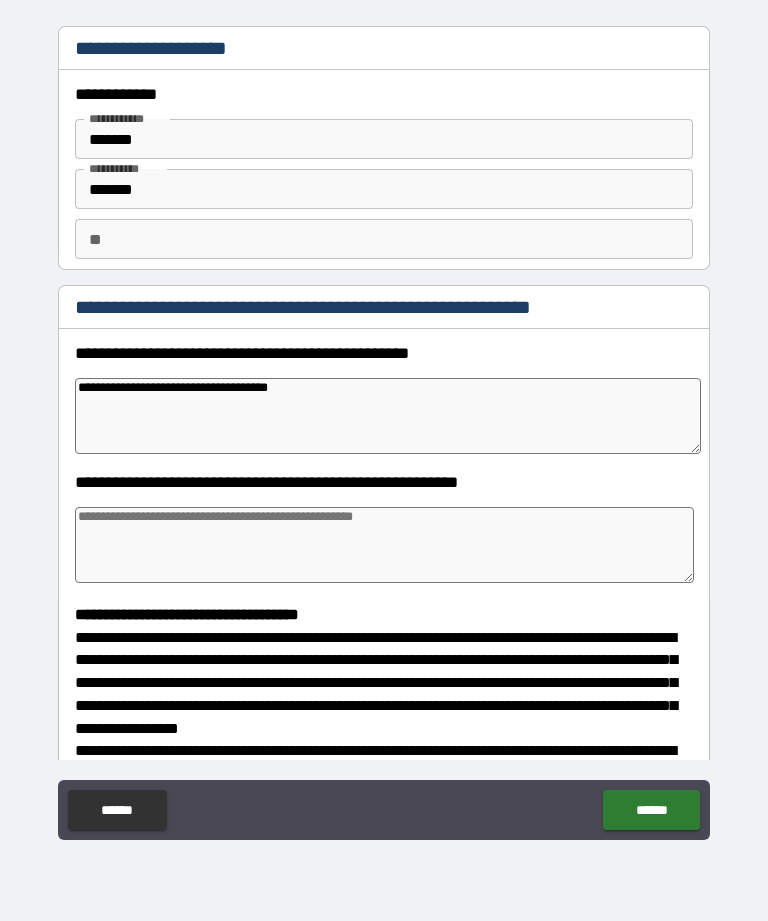 click at bounding box center (384, 545) 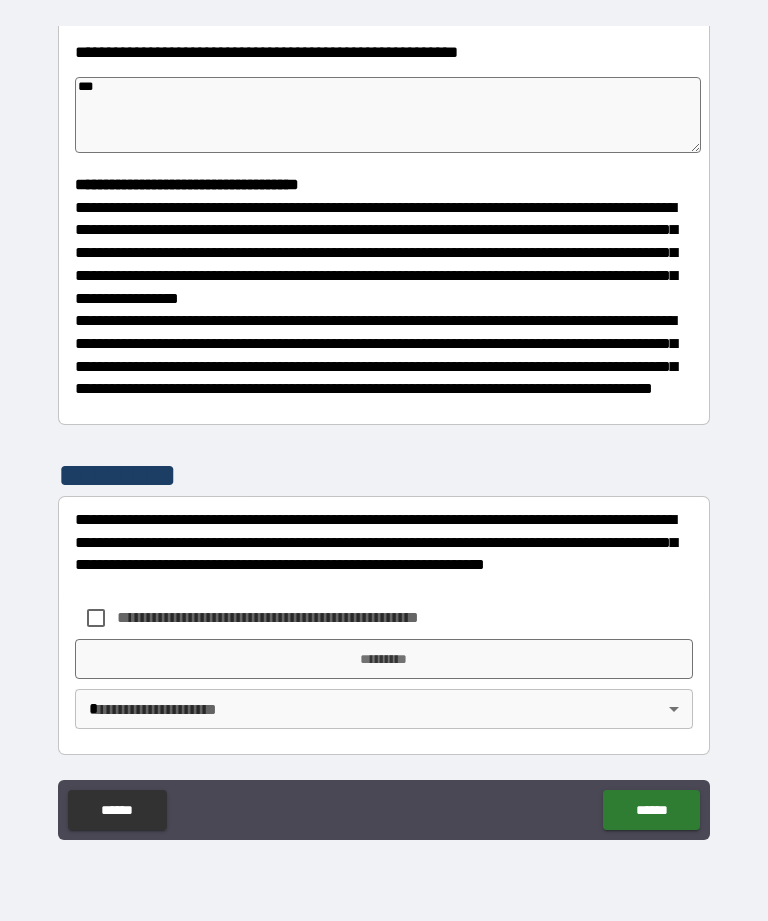 scroll, scrollTop: 444, scrollLeft: 0, axis: vertical 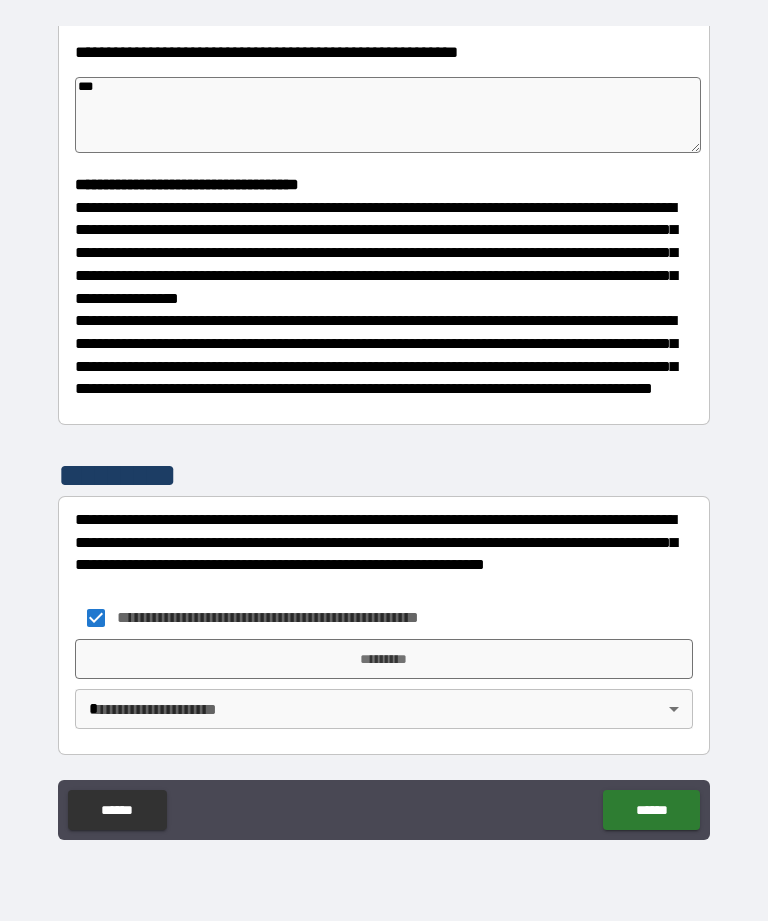 click on "*********" at bounding box center [384, 659] 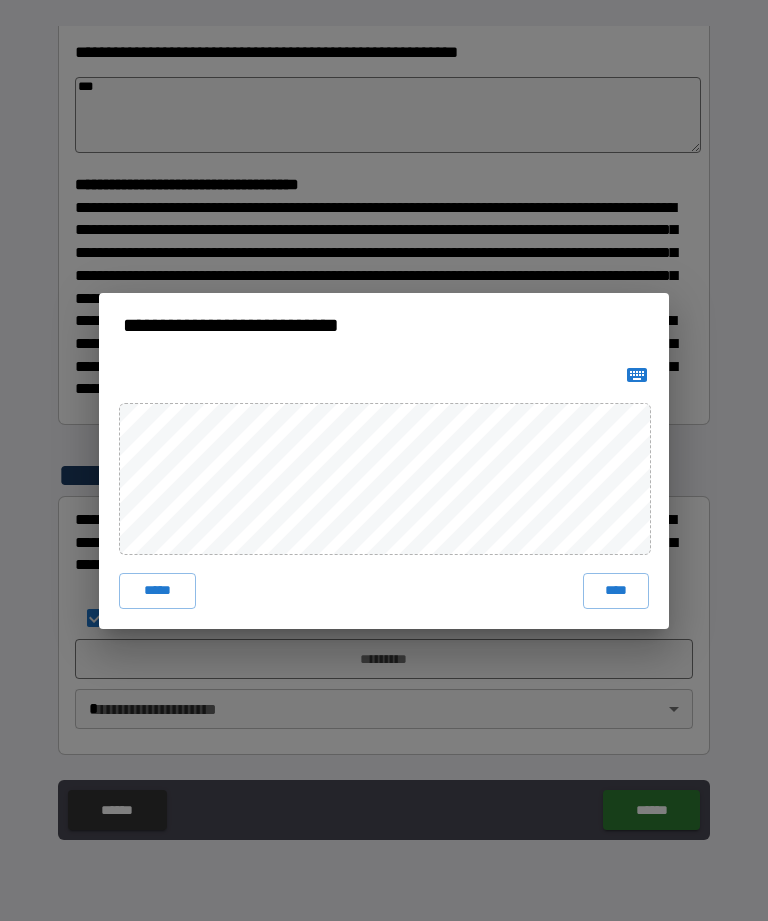 click on "****" at bounding box center (616, 591) 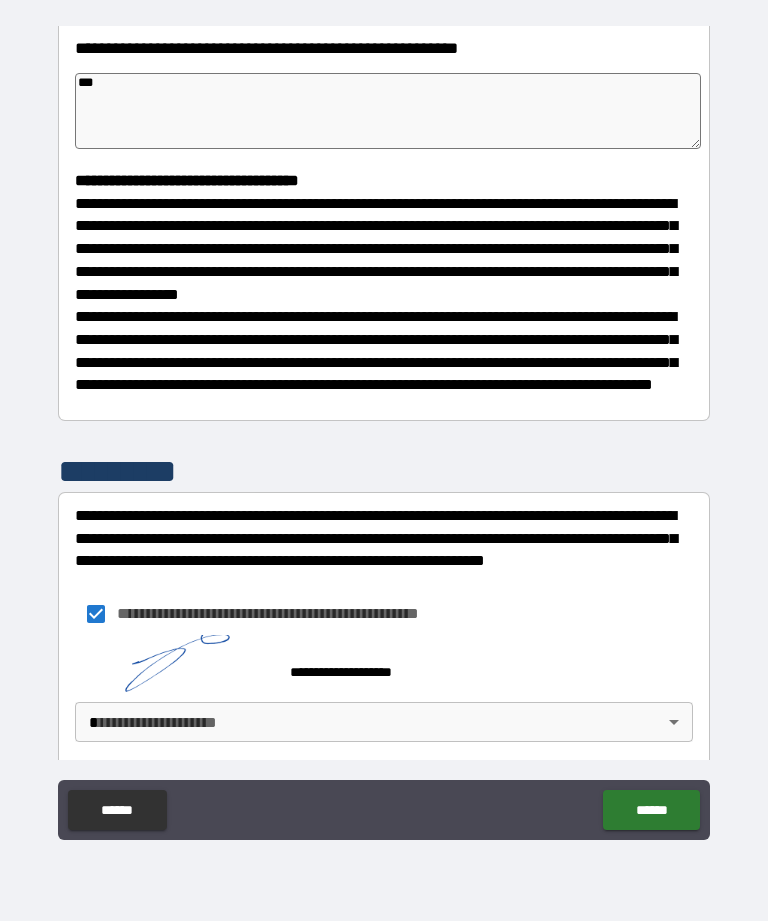 click on "******" at bounding box center [651, 810] 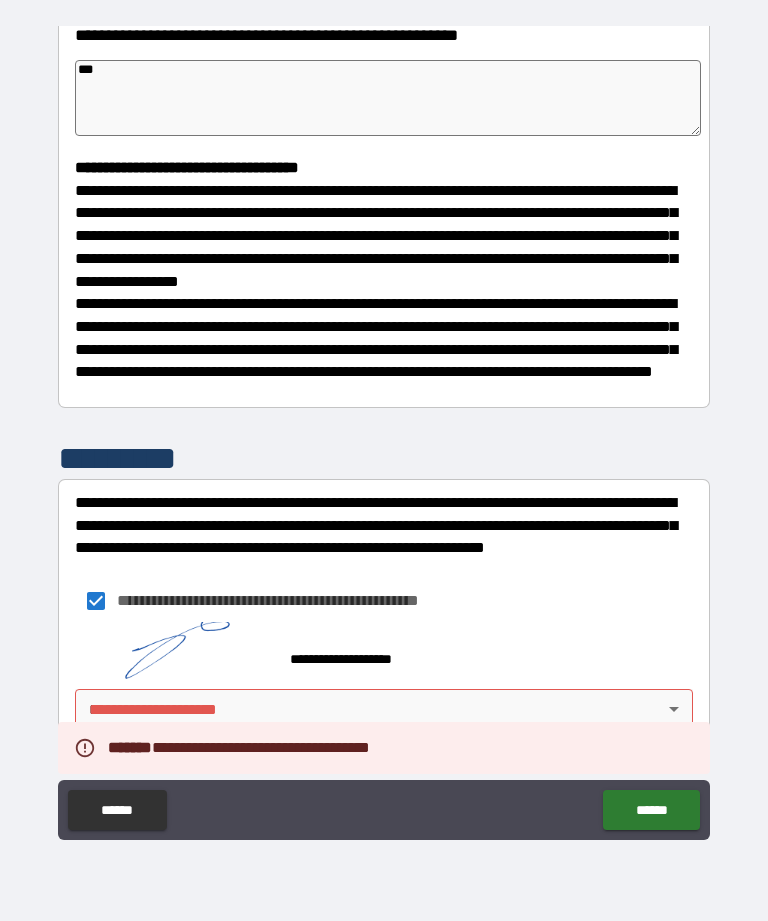 scroll, scrollTop: 461, scrollLeft: 0, axis: vertical 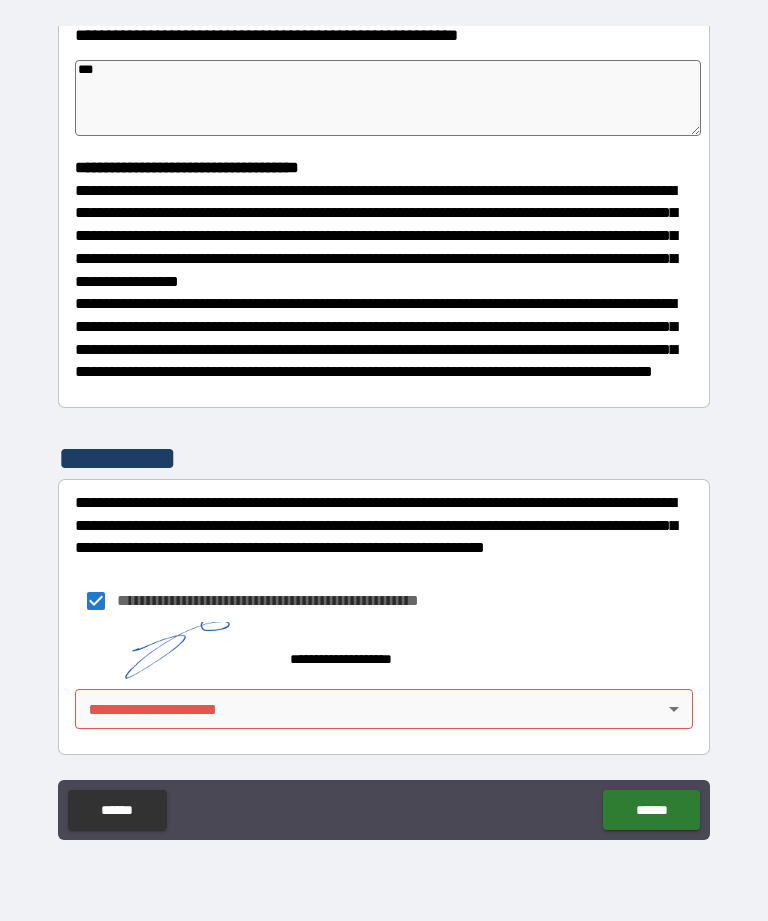 click on "[FIRST] [LAST] [STREET] [CITY] [STATE] [POSTAL_CODE] [COUNTRY] [PHONE] [EMAIL] [SSN] [CREDIT_CARD] [DRIVER_LICENSE] [PASSPORT] [BIRTH_DATE] [AGE]" at bounding box center [384, 428] 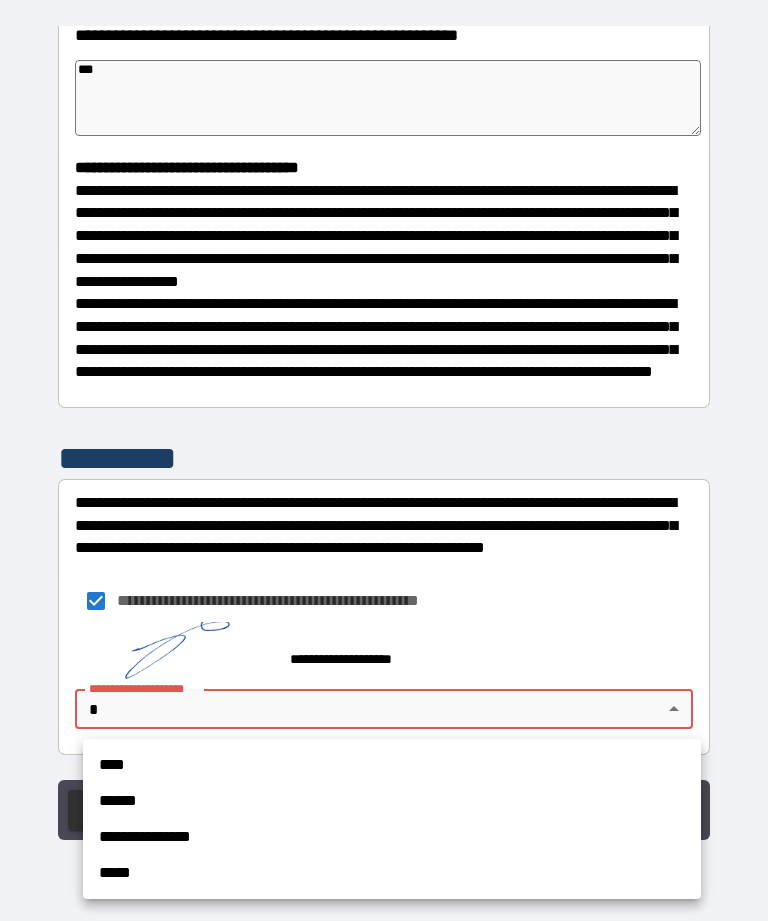 click on "******" at bounding box center (392, 801) 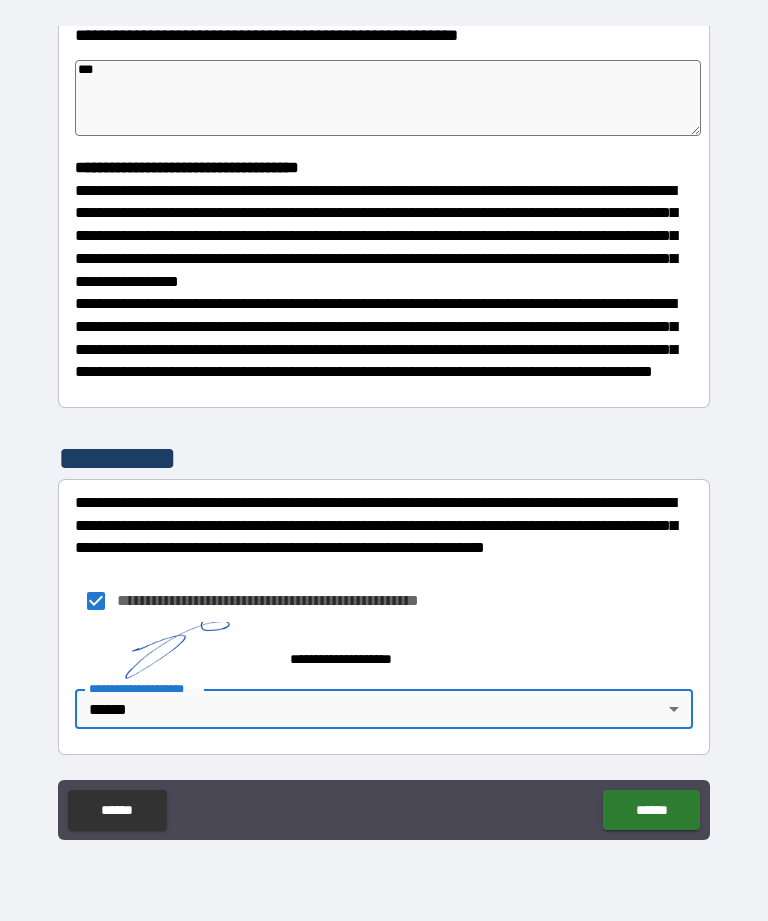 click on "******" at bounding box center (651, 810) 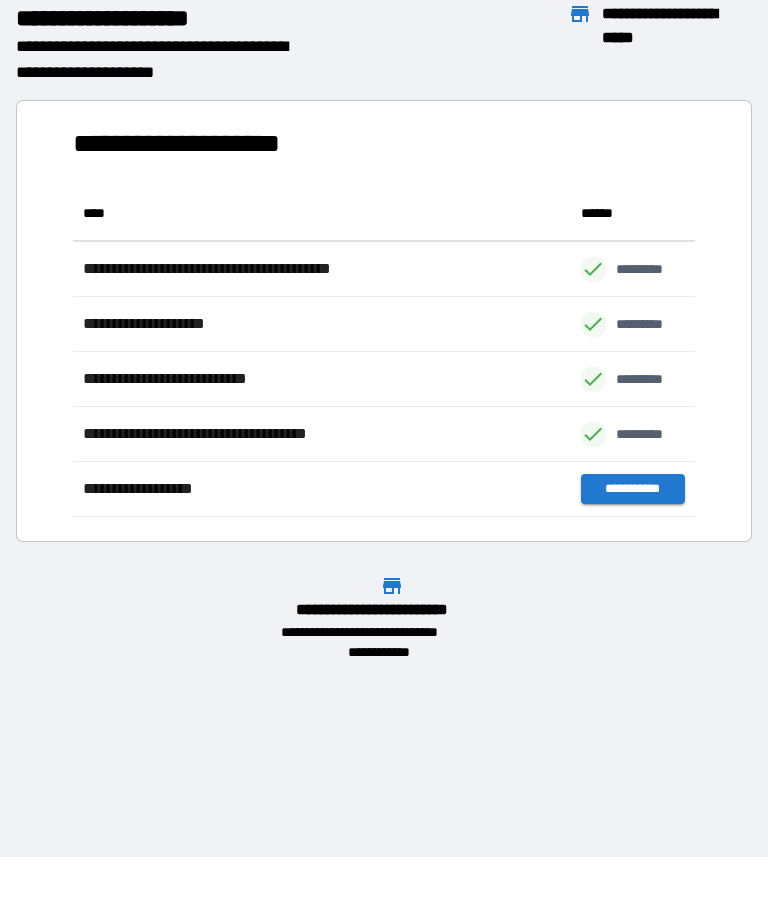 scroll, scrollTop: 331, scrollLeft: 622, axis: both 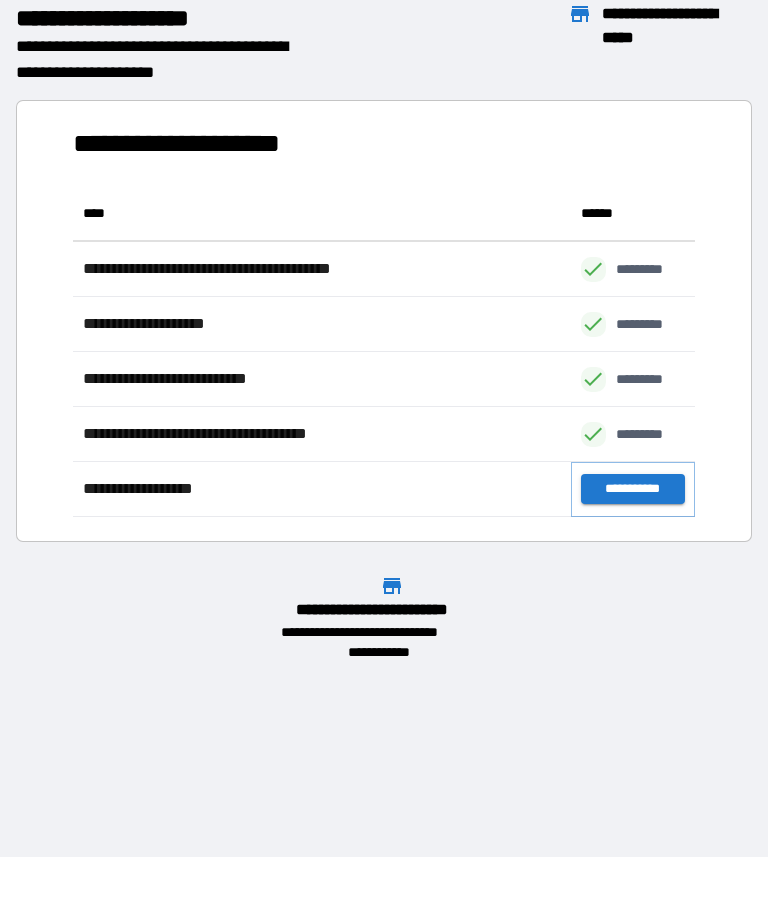 click on "**********" at bounding box center [633, 489] 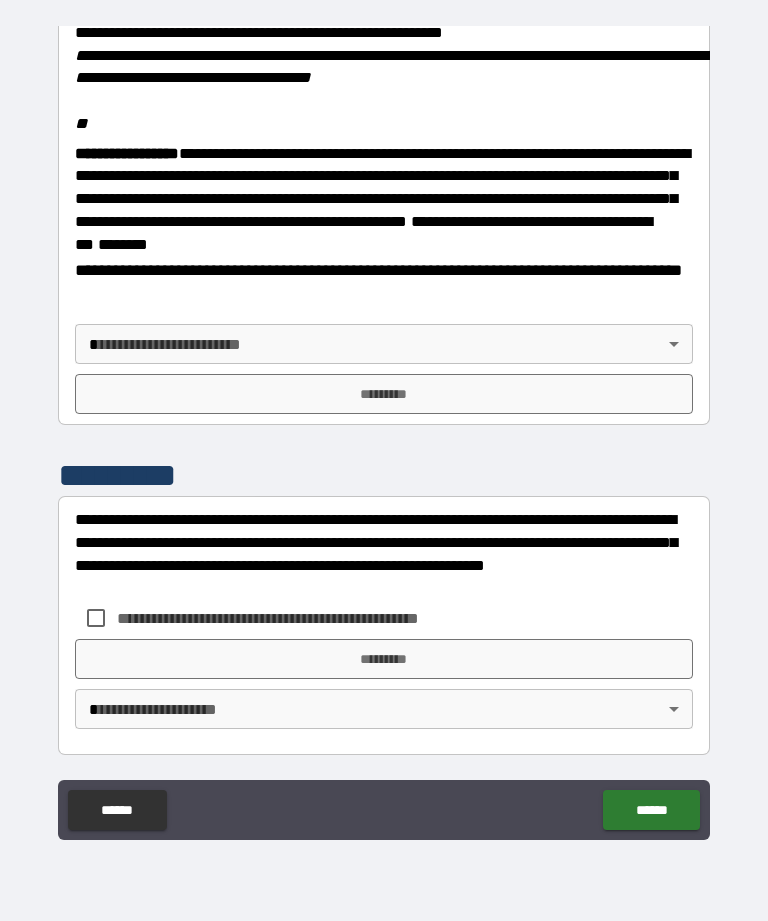 scroll, scrollTop: 2399, scrollLeft: 0, axis: vertical 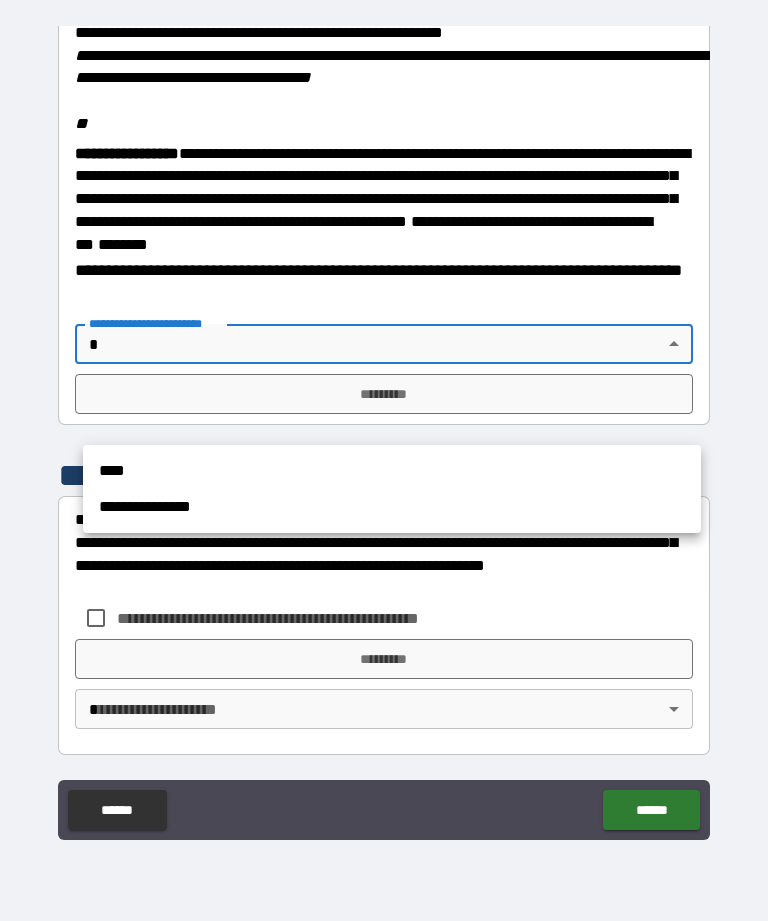 click on "****" at bounding box center (392, 471) 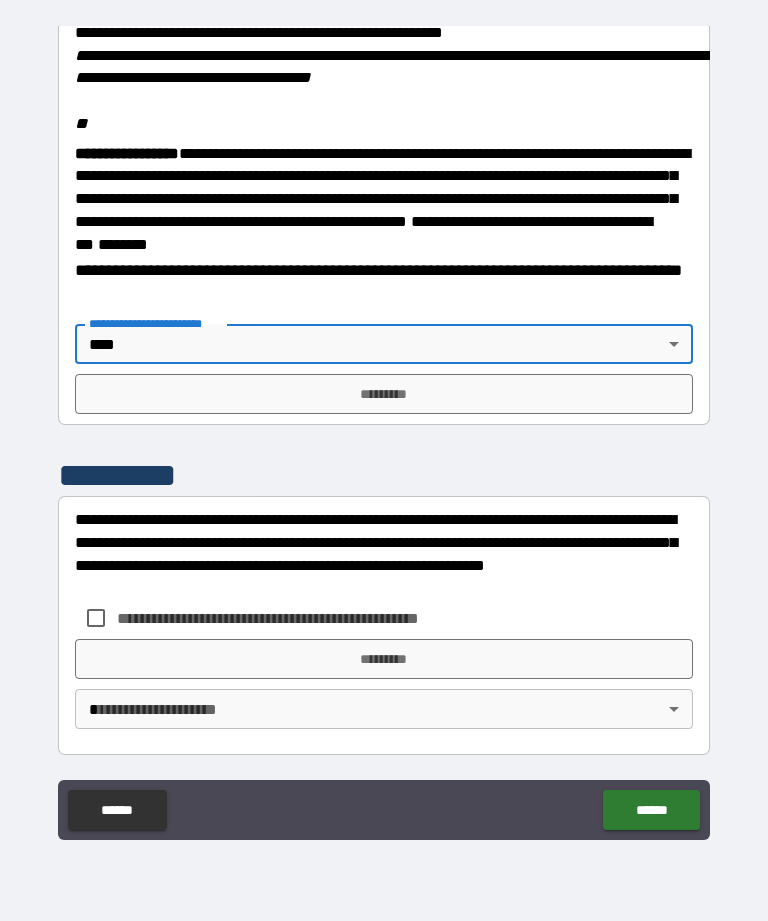click on "*********" at bounding box center [384, 394] 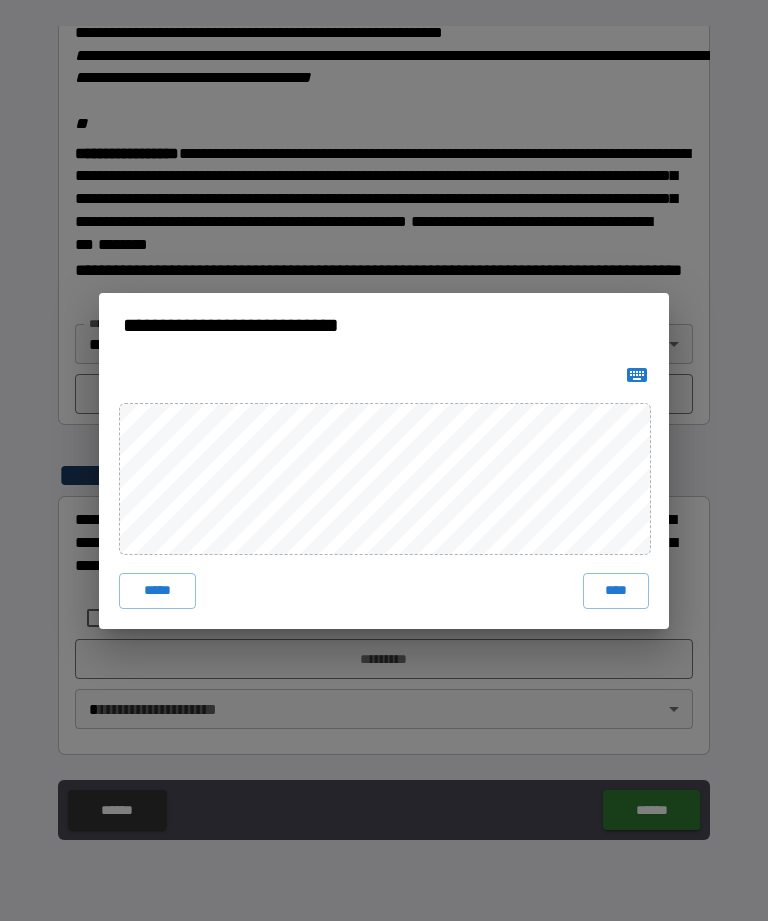 click on "****" at bounding box center (616, 591) 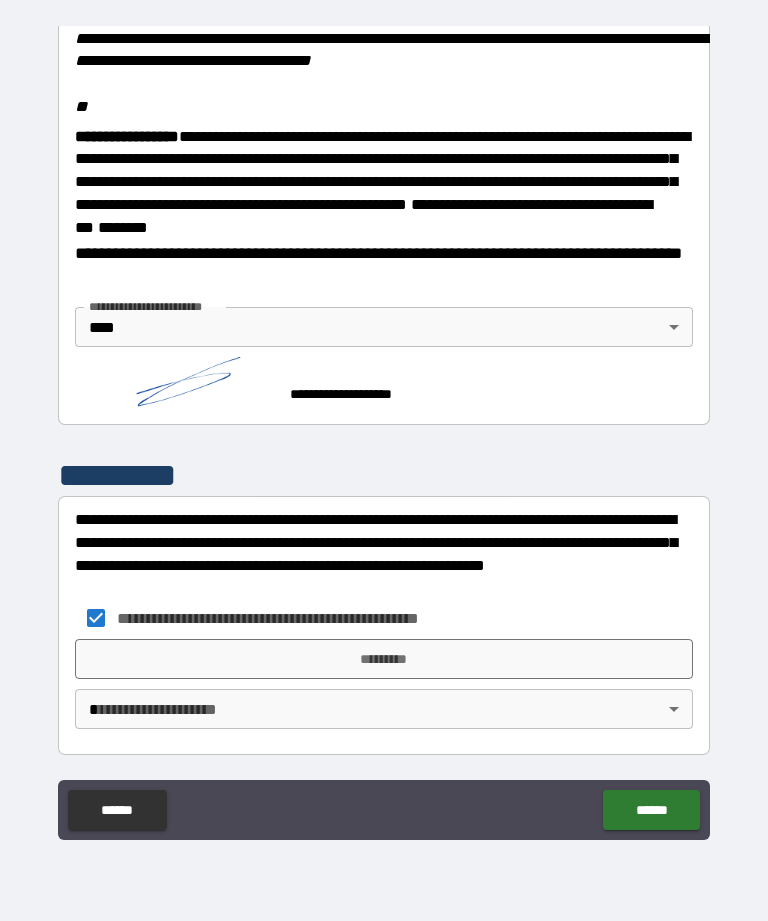 scroll, scrollTop: 2450, scrollLeft: 0, axis: vertical 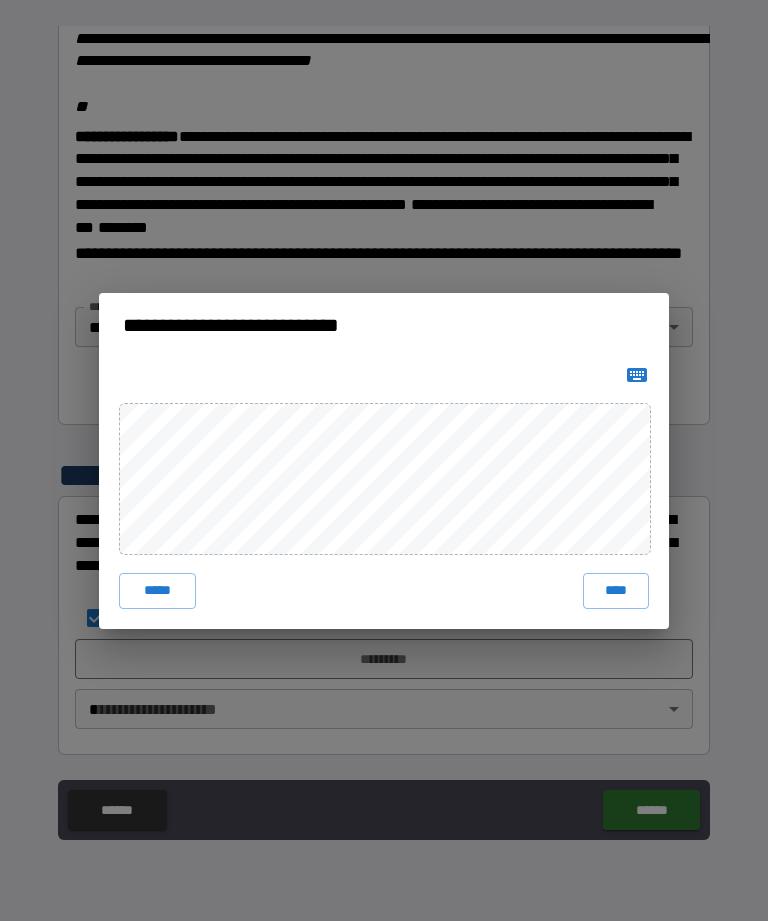 click on "****" at bounding box center (616, 591) 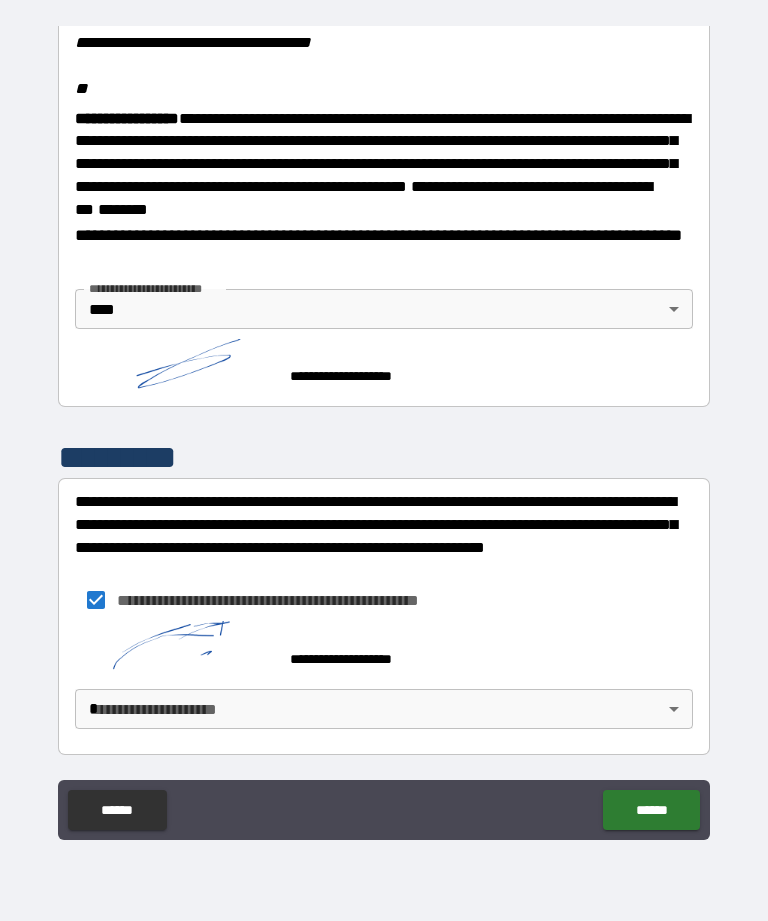 click on "******" at bounding box center [651, 810] 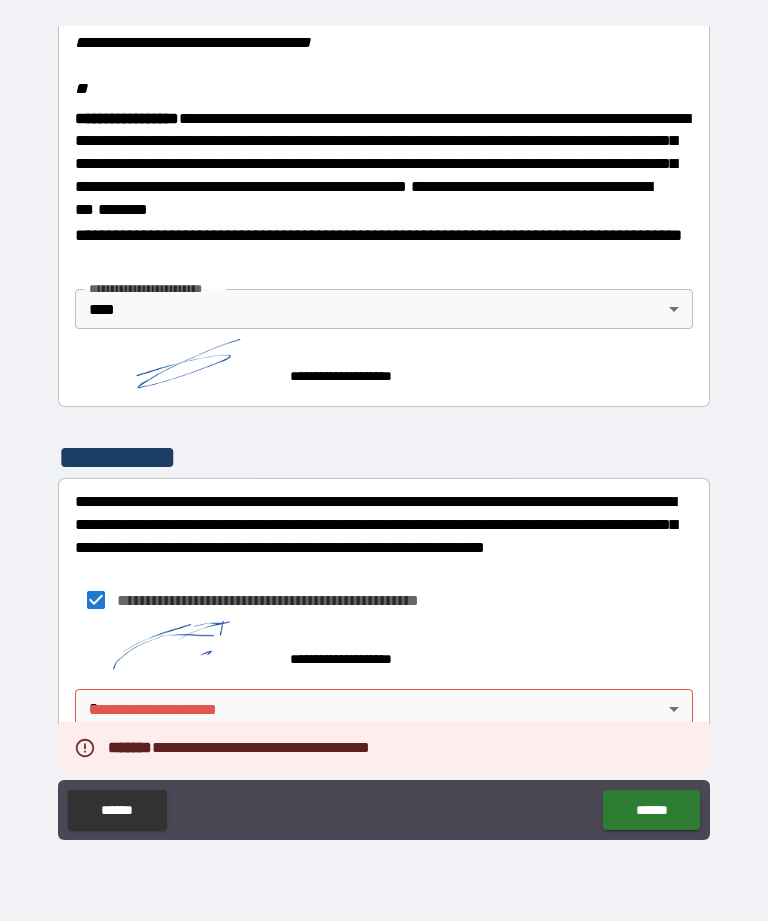 scroll, scrollTop: 2504, scrollLeft: 0, axis: vertical 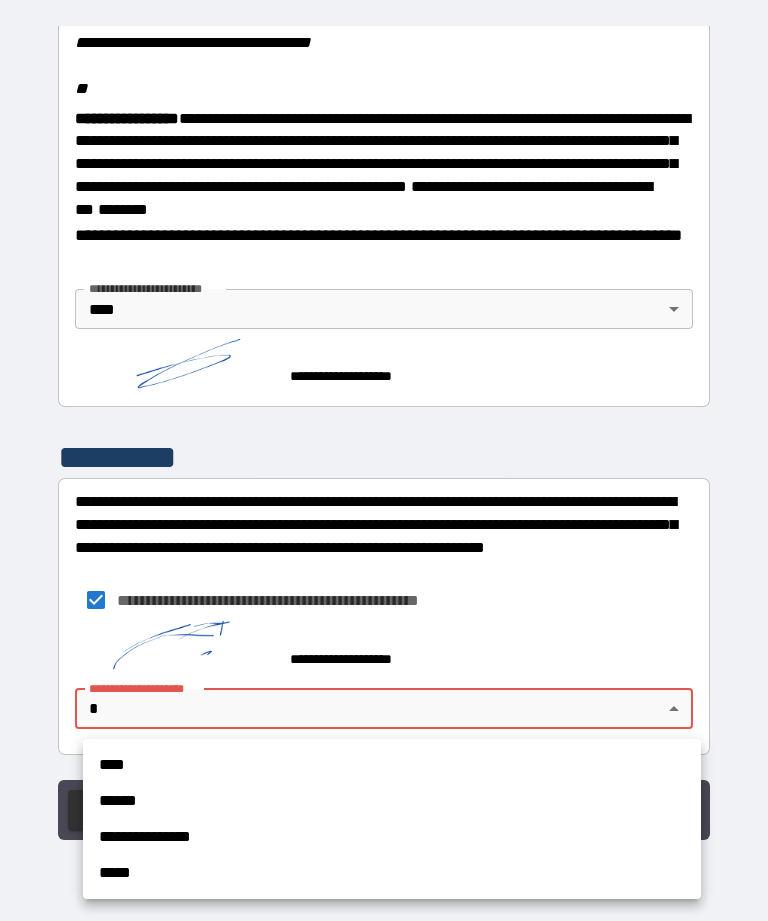 click on "****" at bounding box center (392, 765) 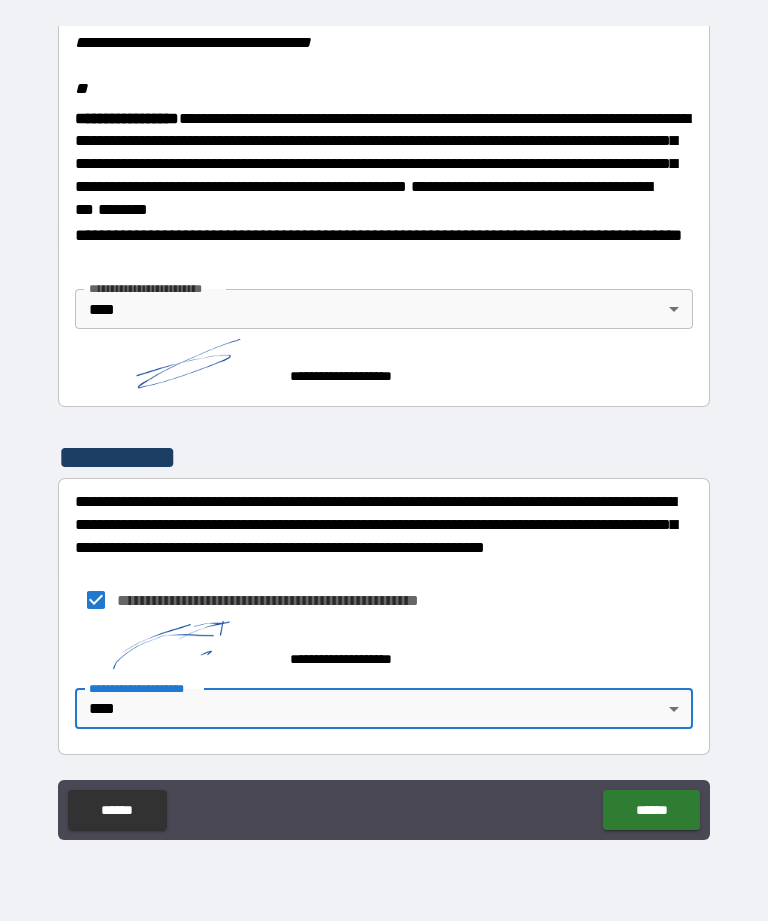 click on "******" at bounding box center (651, 810) 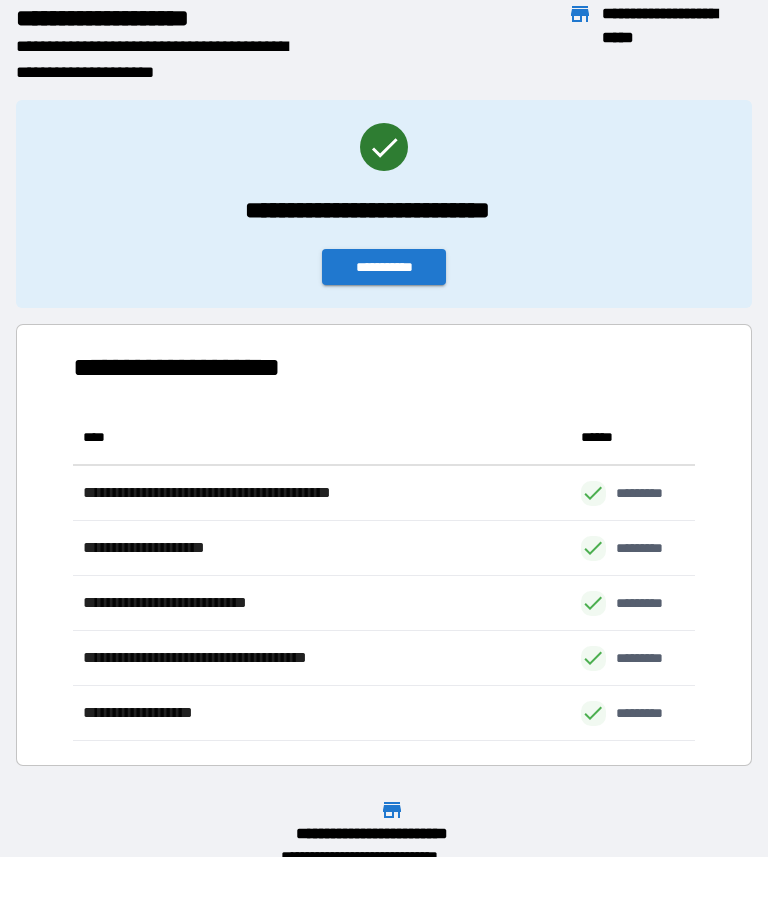 scroll, scrollTop: 331, scrollLeft: 622, axis: both 